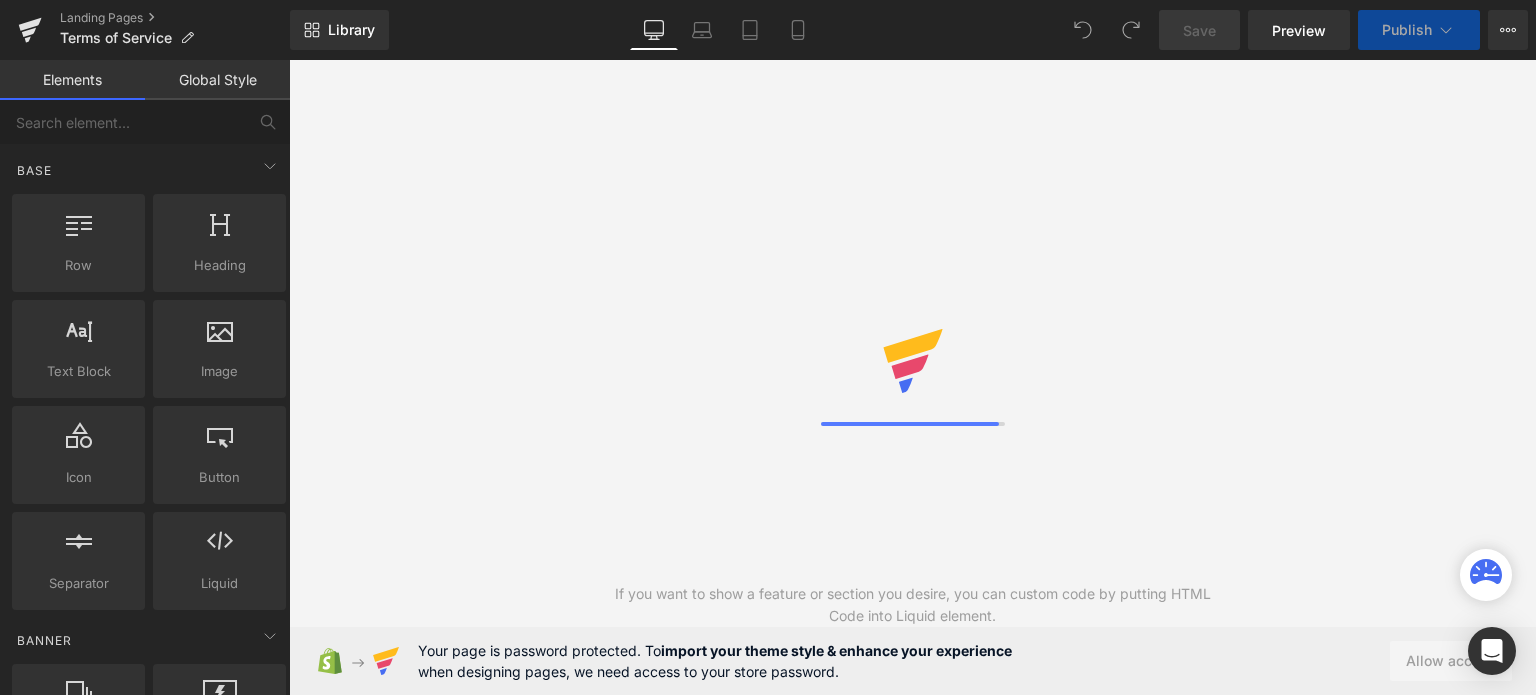 scroll, scrollTop: 0, scrollLeft: 0, axis: both 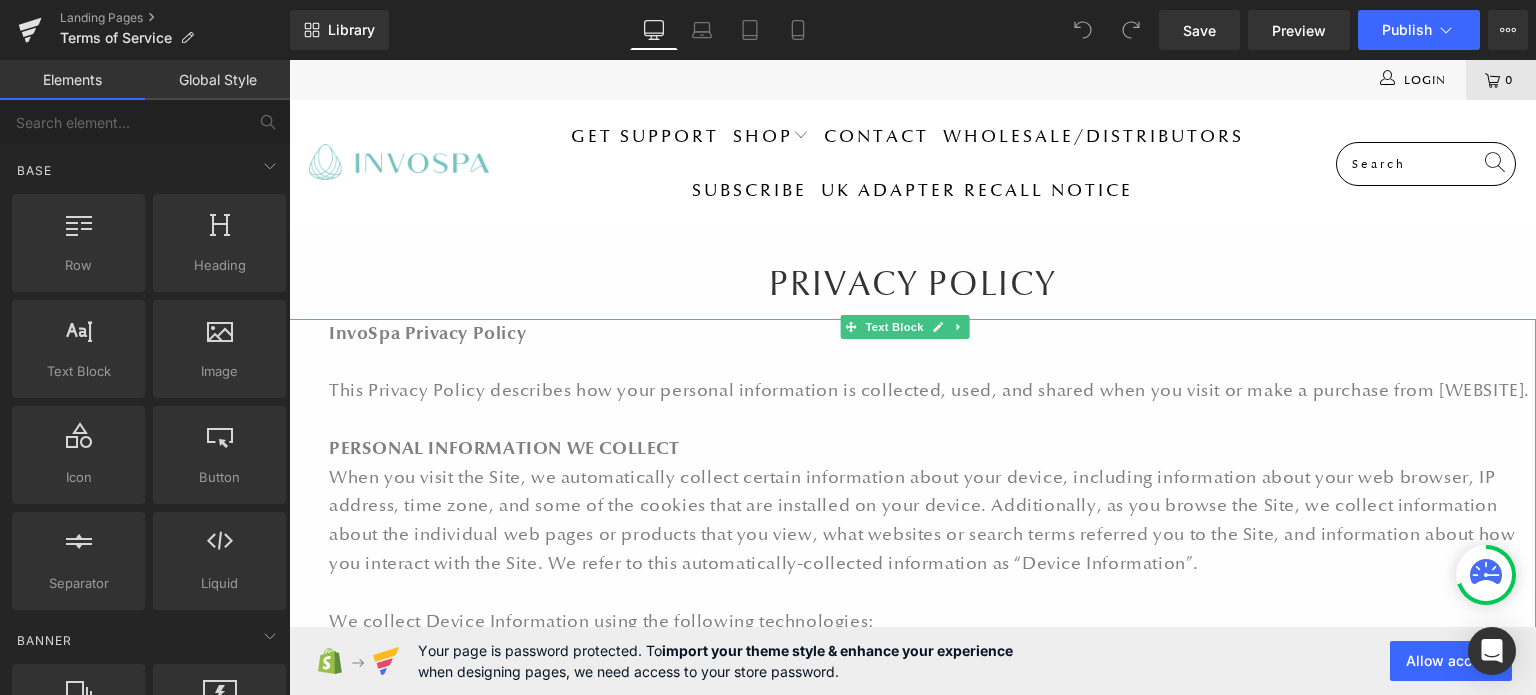 click on "InvoSpa Privacy Policy" at bounding box center (427, 333) 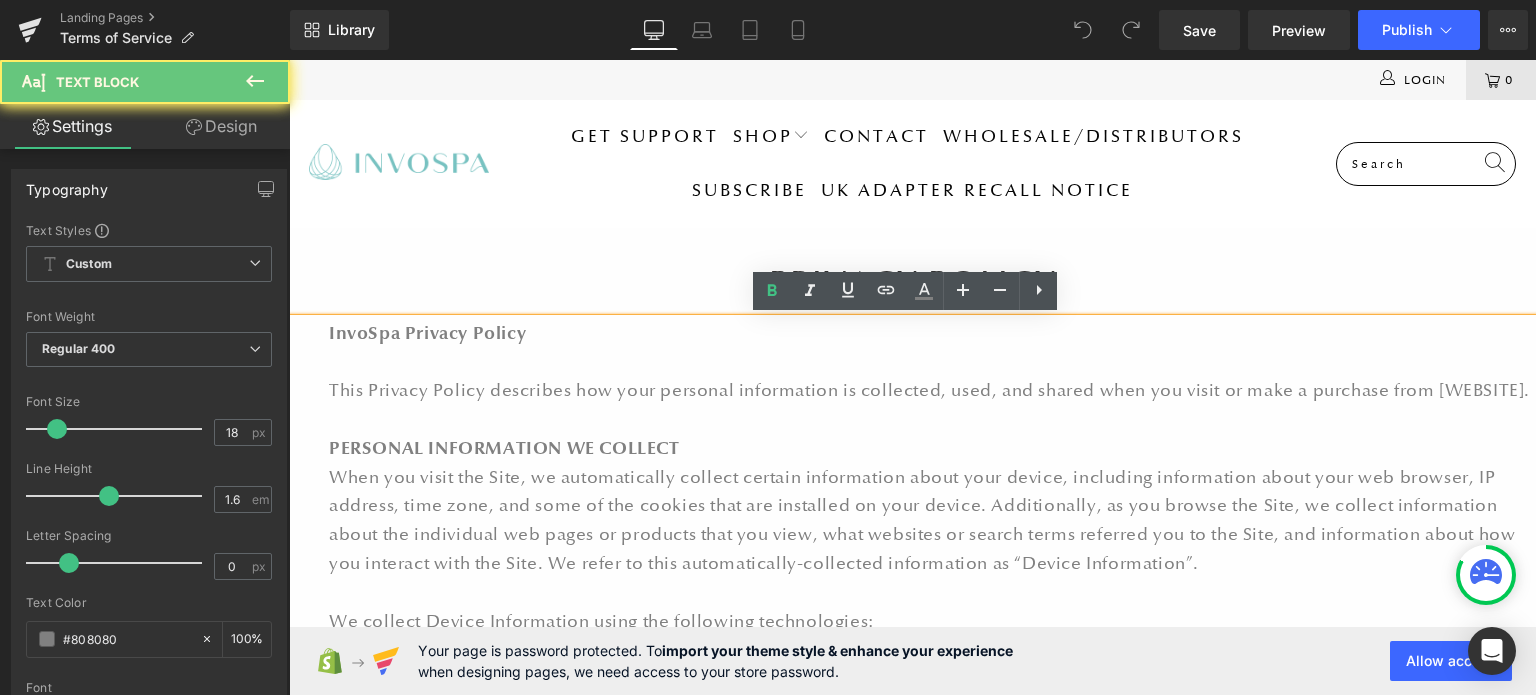 drag, startPoint x: 505, startPoint y: 331, endPoint x: 525, endPoint y: 332, distance: 20.024984 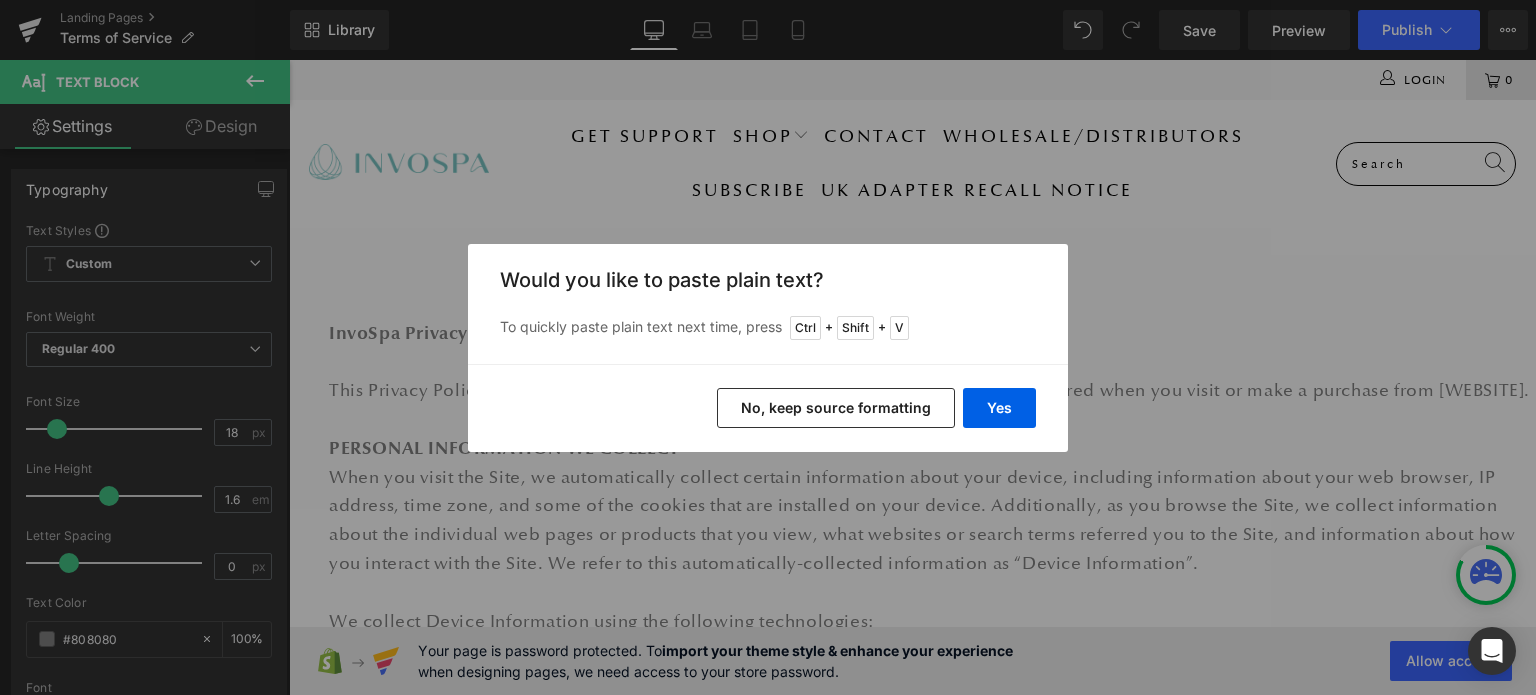 click on "No, keep source formatting" at bounding box center (836, 408) 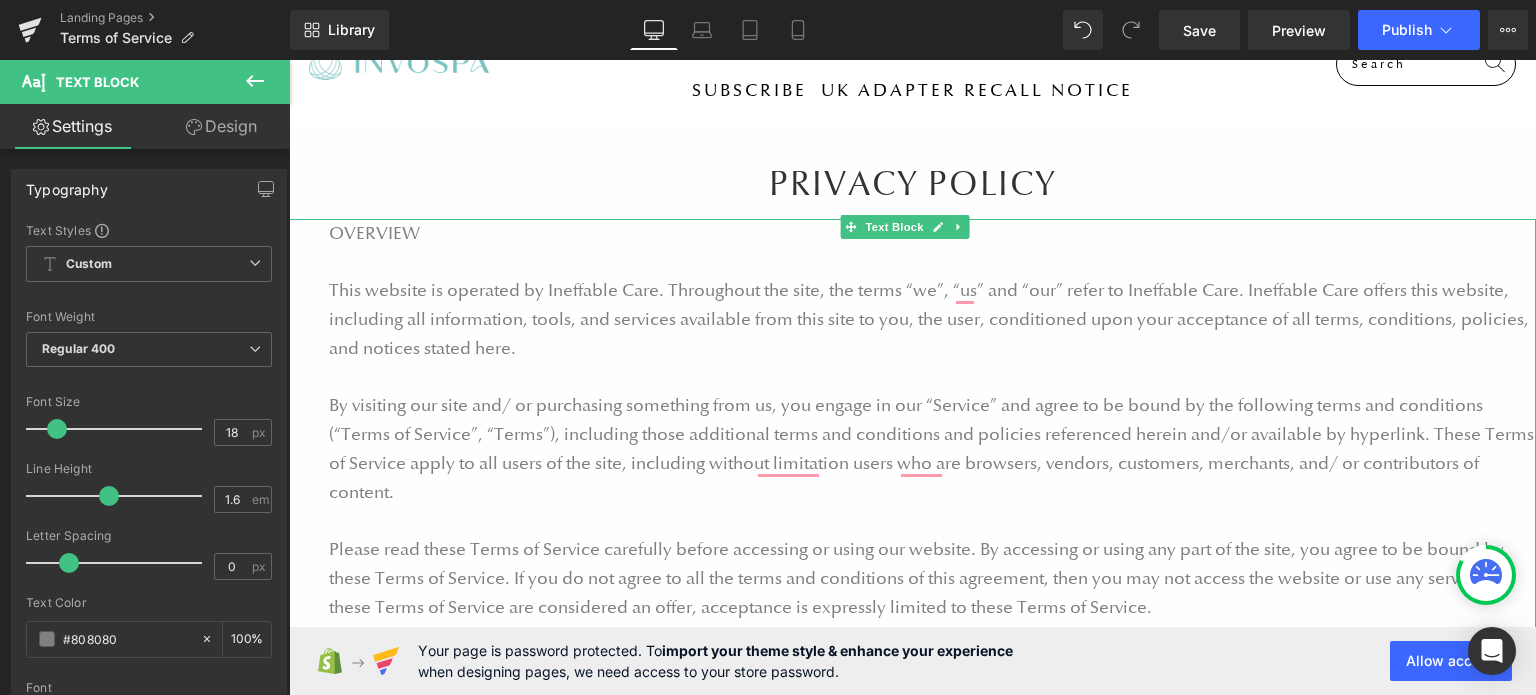 scroll, scrollTop: 0, scrollLeft: 0, axis: both 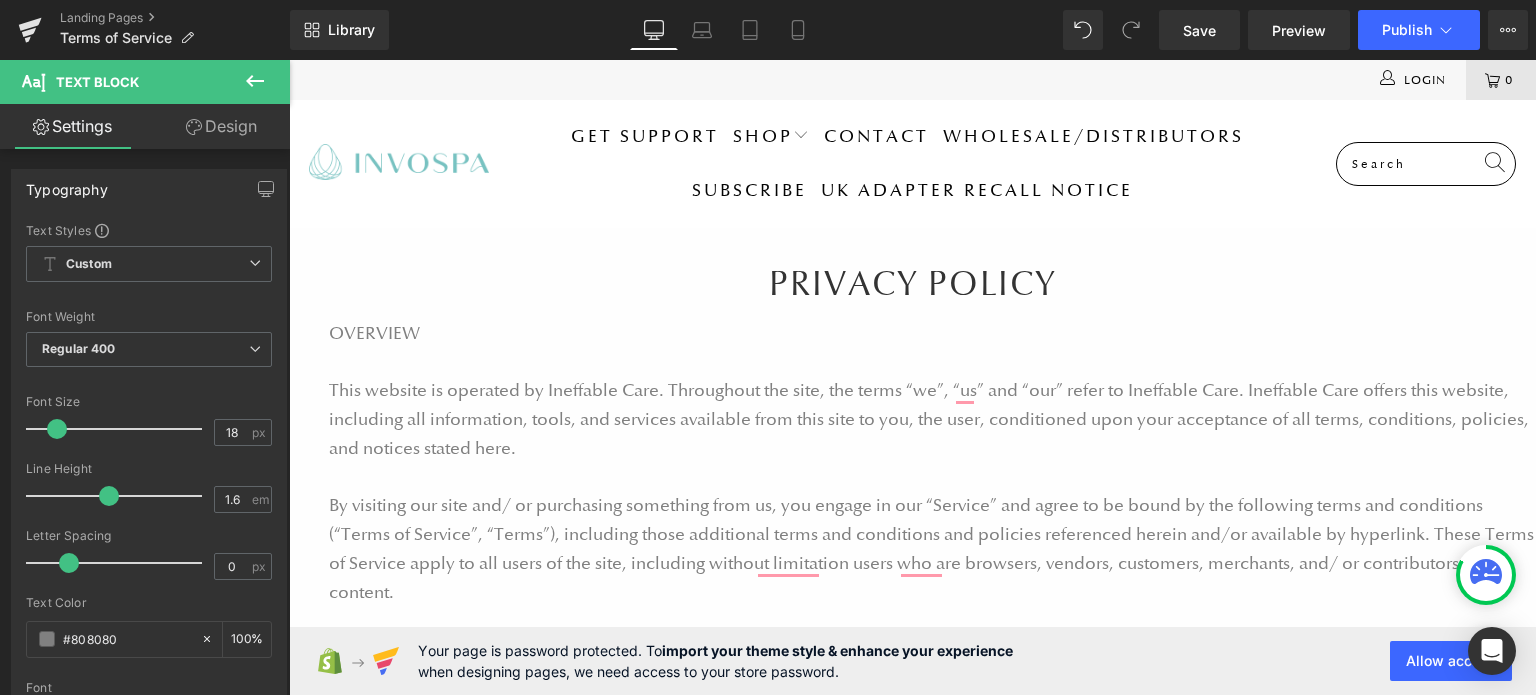 click on "PRIVACY POLICY Heading" at bounding box center (913, 283) 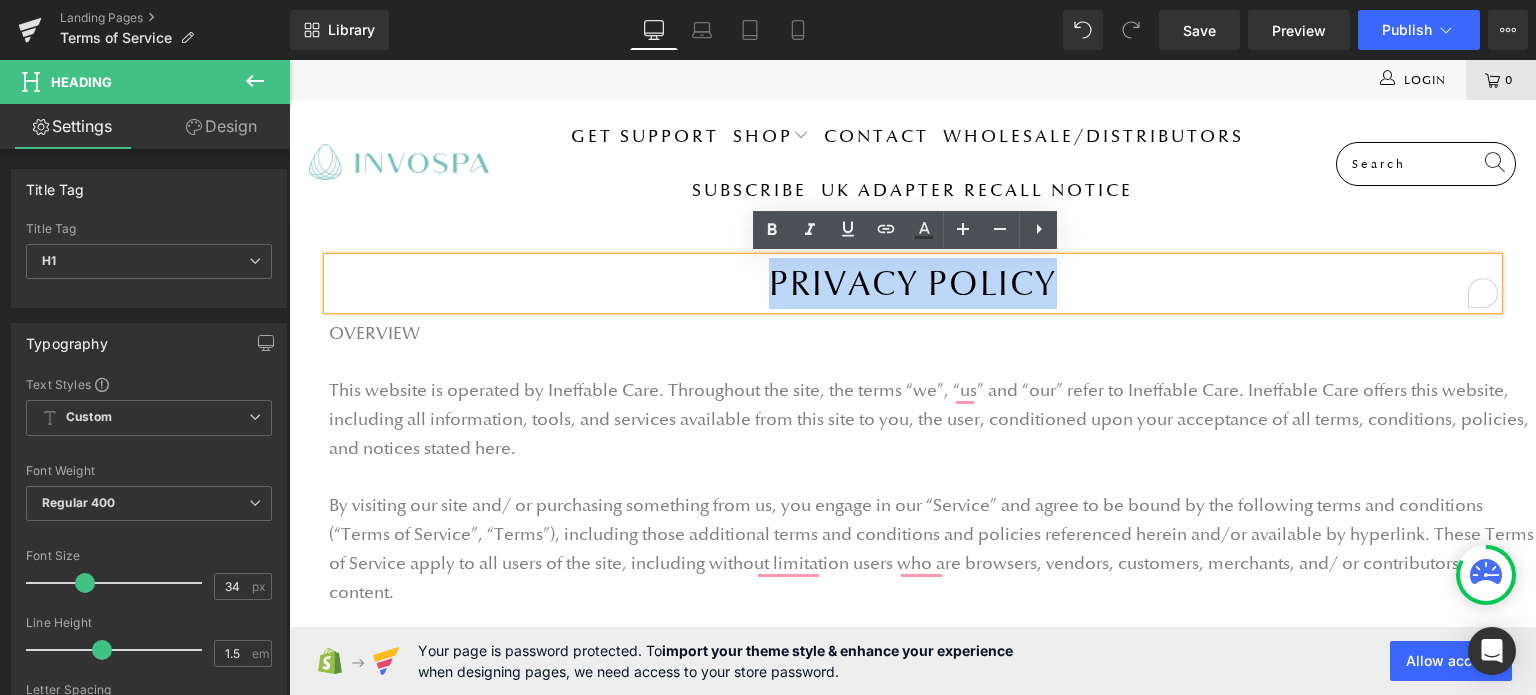 drag, startPoint x: 1048, startPoint y: 284, endPoint x: 768, endPoint y: 269, distance: 280.4015 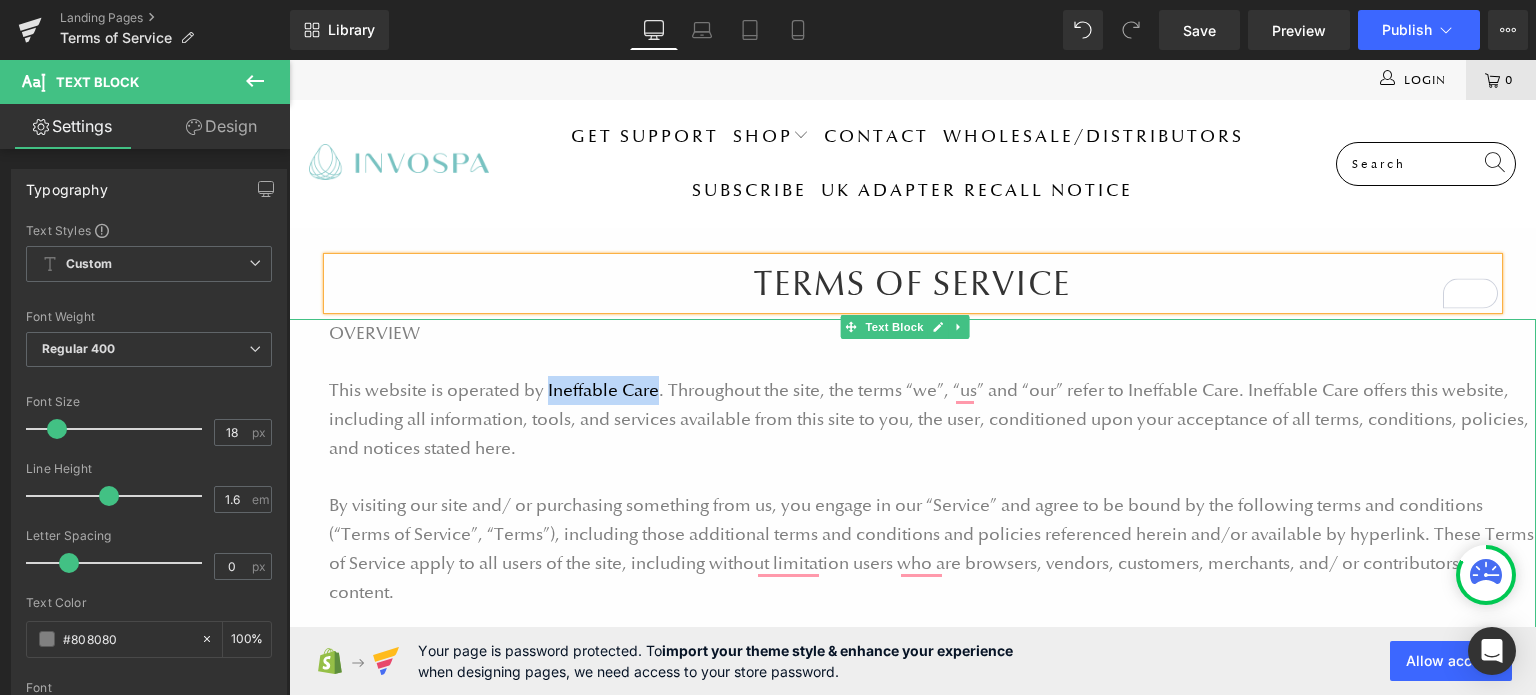 drag, startPoint x: 545, startPoint y: 391, endPoint x: 653, endPoint y: 390, distance: 108.00463 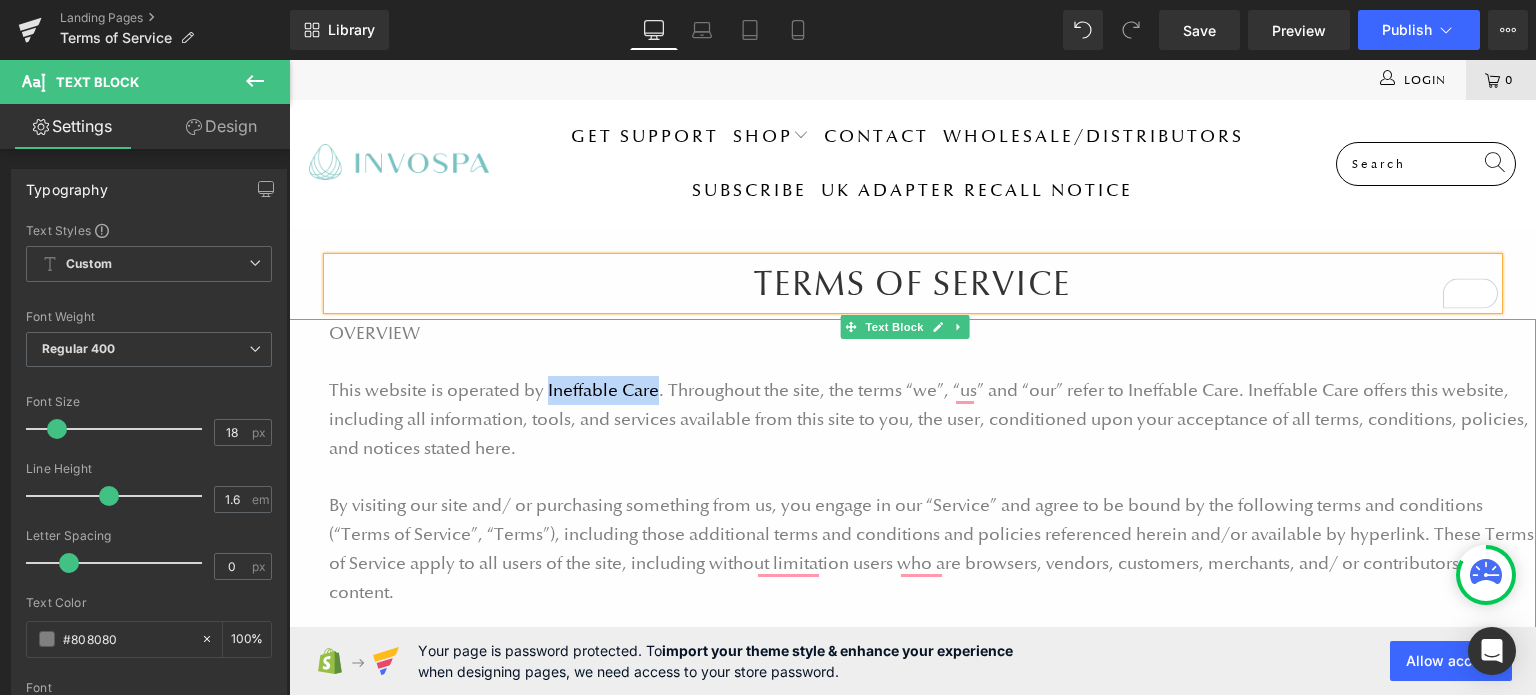 click on "This website is operated by Ineffable Care. Throughout the site, the terms “we”, “us” and “our” refer to Ineffable Care. Ineffable Care offers this website, including all information, tools, and services available from this site to you, the user, conditioned upon your acceptance of all terms, conditions, policies, and notices stated here." at bounding box center [932, 419] 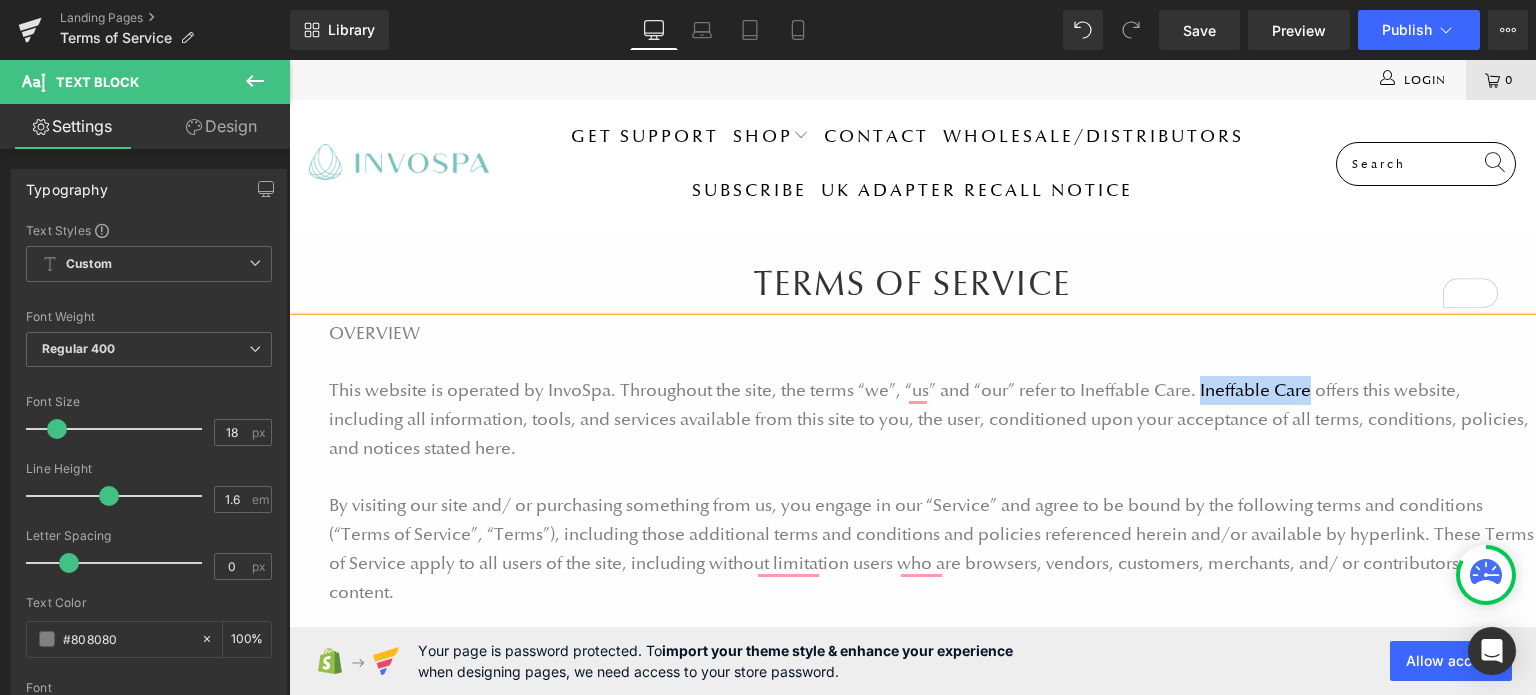drag, startPoint x: 1196, startPoint y: 387, endPoint x: 1303, endPoint y: 391, distance: 107.07474 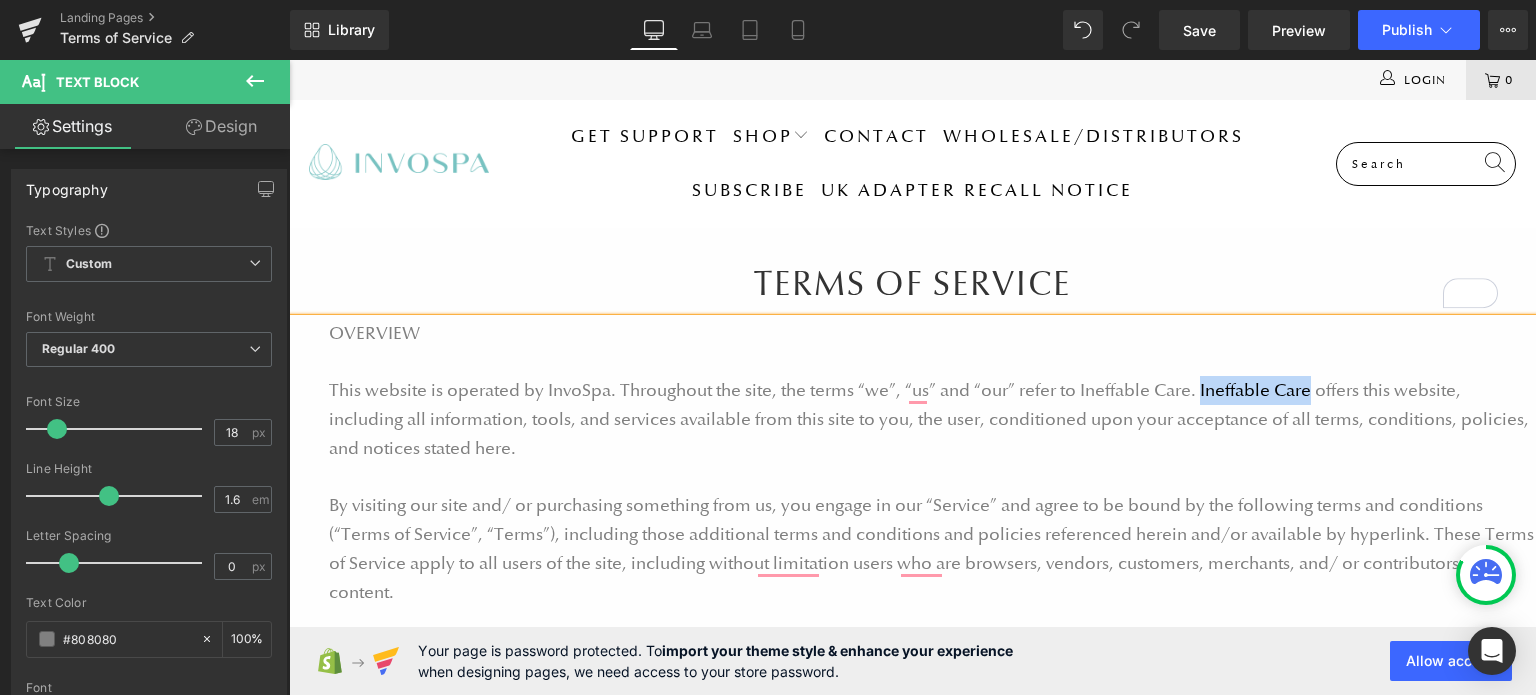 click on "This website is operated by InvoSpa. Throughout the site, the terms “we”, “us” and “our” refer to Ineffable Care. Ineffable Care offers this website, including all information, tools, and services available from this site to you, the user, conditioned upon your acceptance of all terms, conditions, policies, and notices stated here." at bounding box center [932, 419] 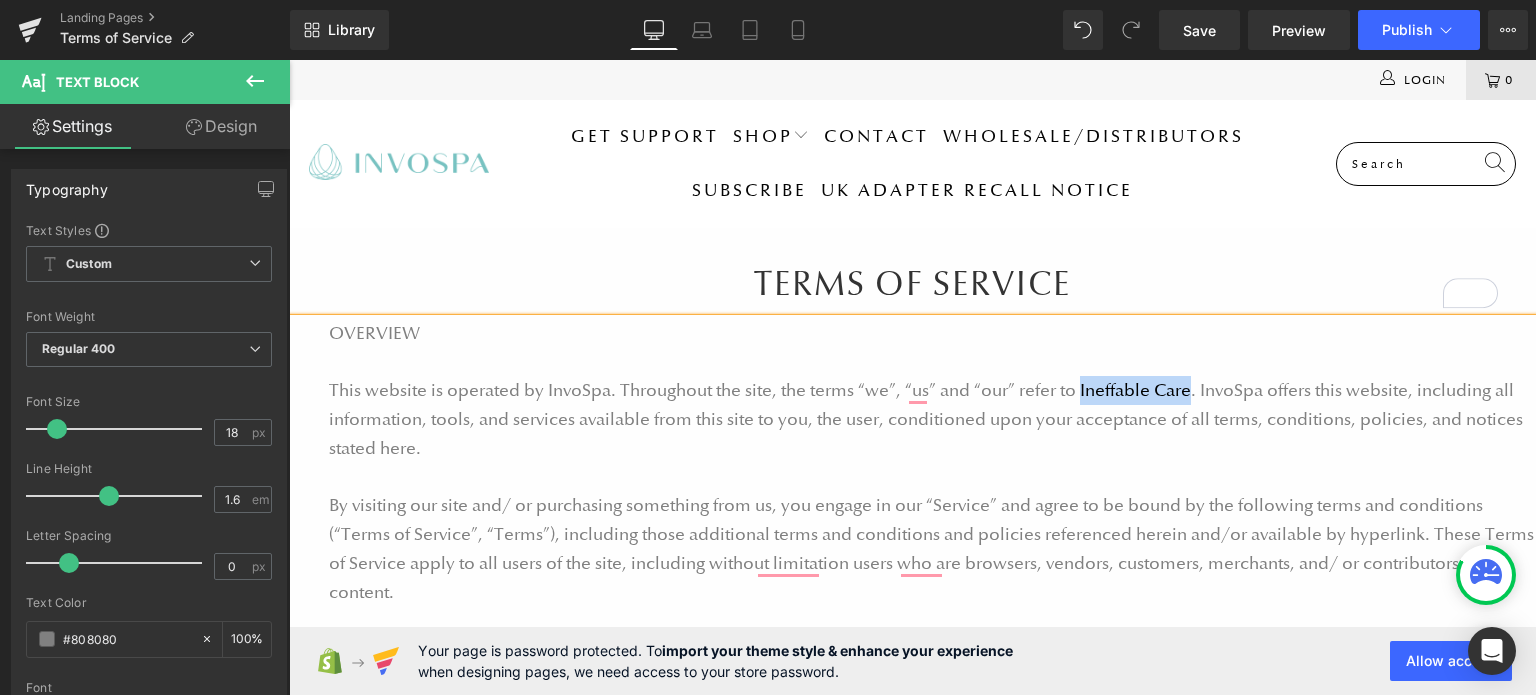 drag, startPoint x: 1076, startPoint y: 391, endPoint x: 1230, endPoint y: 401, distance: 154.32434 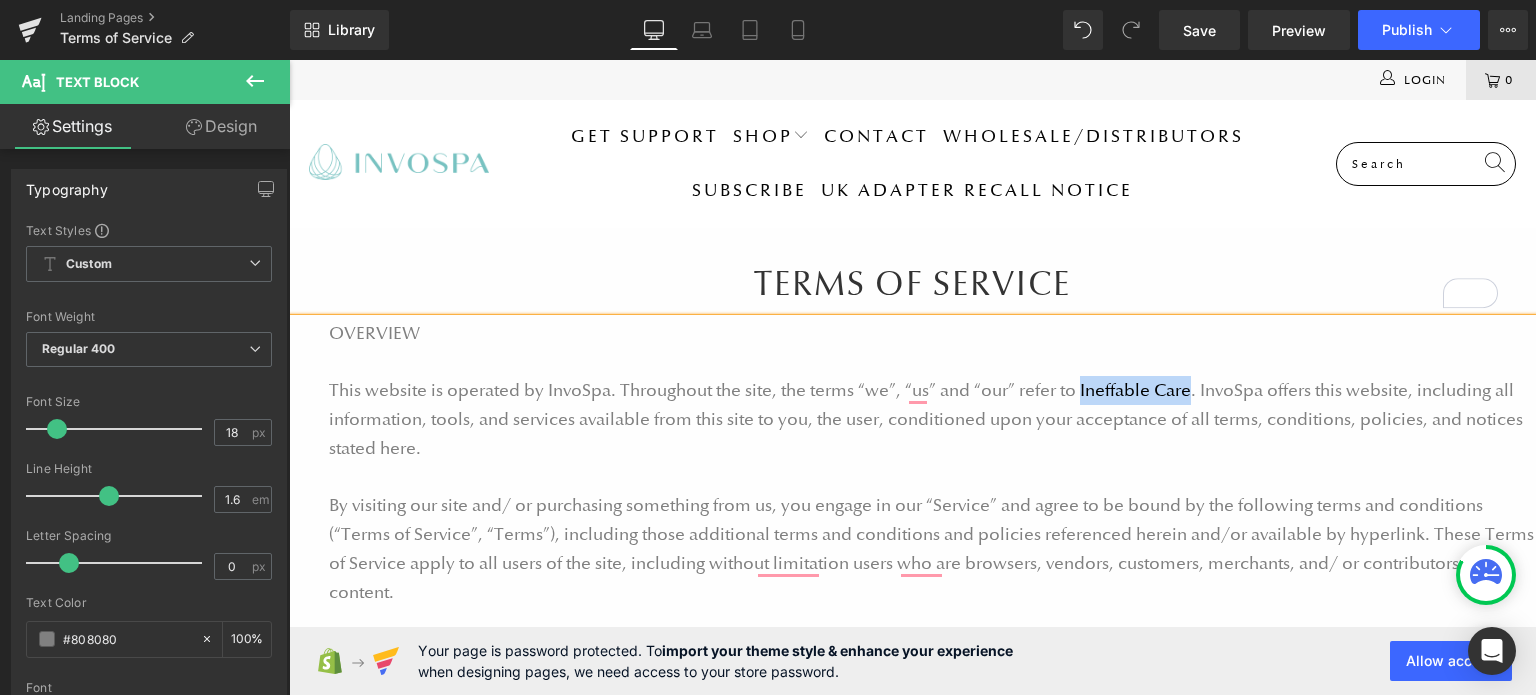 click on "This website is operated by InvoSpa. Throughout the site, the terms “we”, “us” and “our” refer to Ineffable Care. InvoSpa offers this website, including all information, tools, and services available from this site to you, the user, conditioned upon your acceptance of all terms, conditions, policies, and notices stated here." at bounding box center (932, 419) 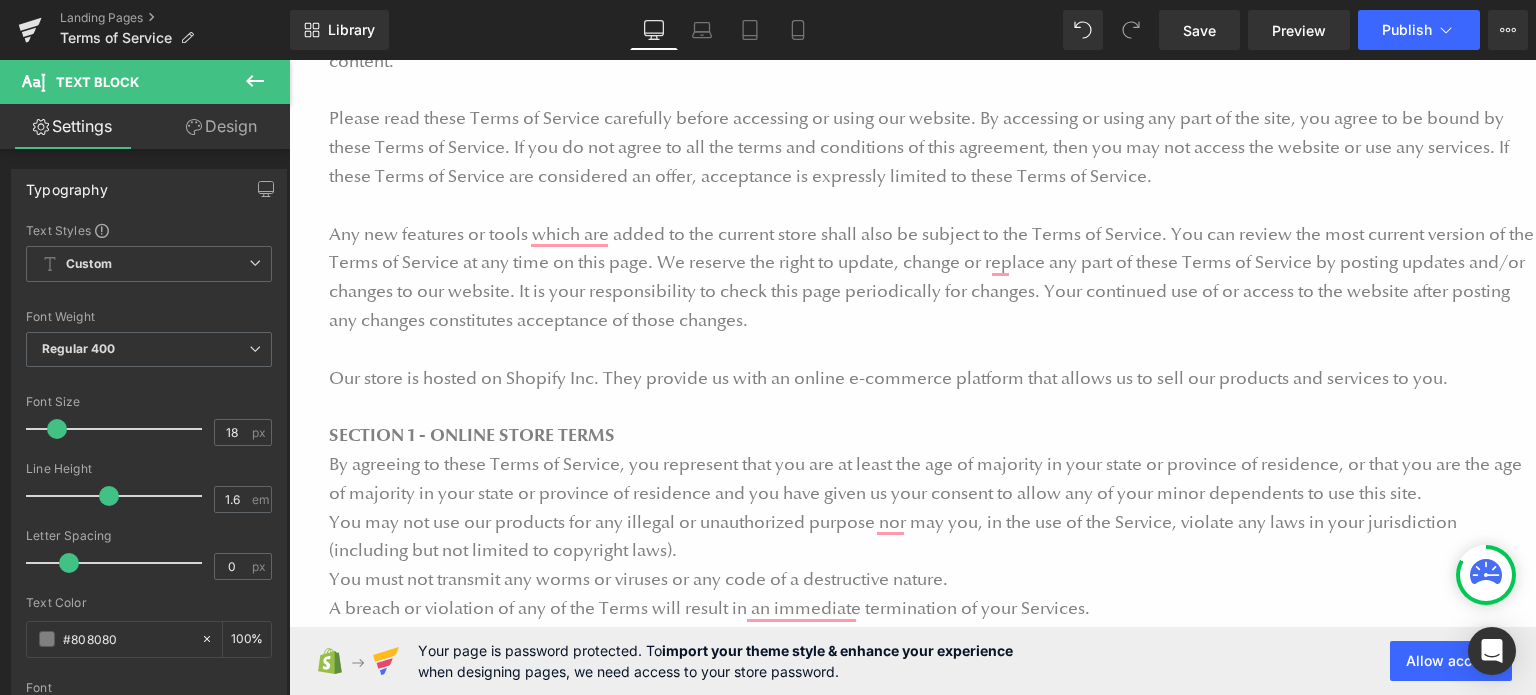 scroll, scrollTop: 4390, scrollLeft: 0, axis: vertical 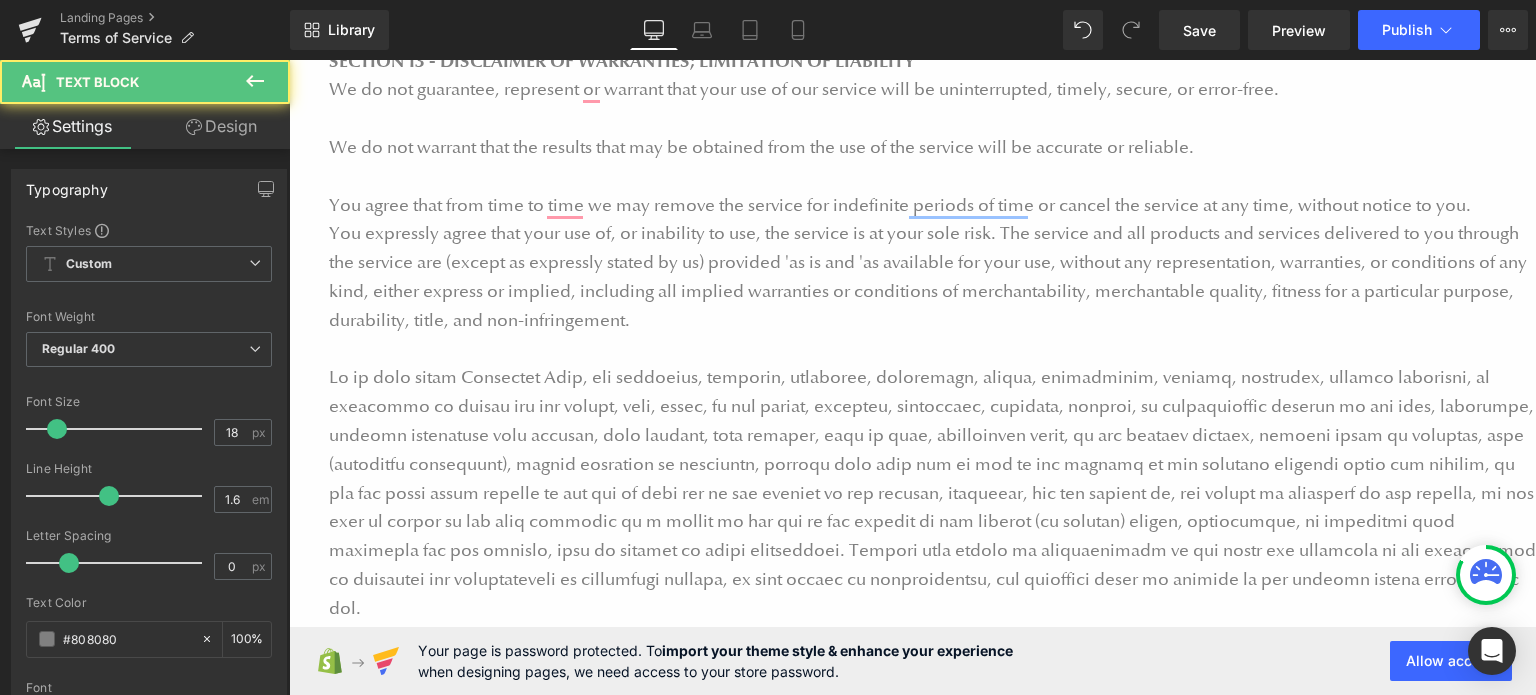 click at bounding box center (932, 492) 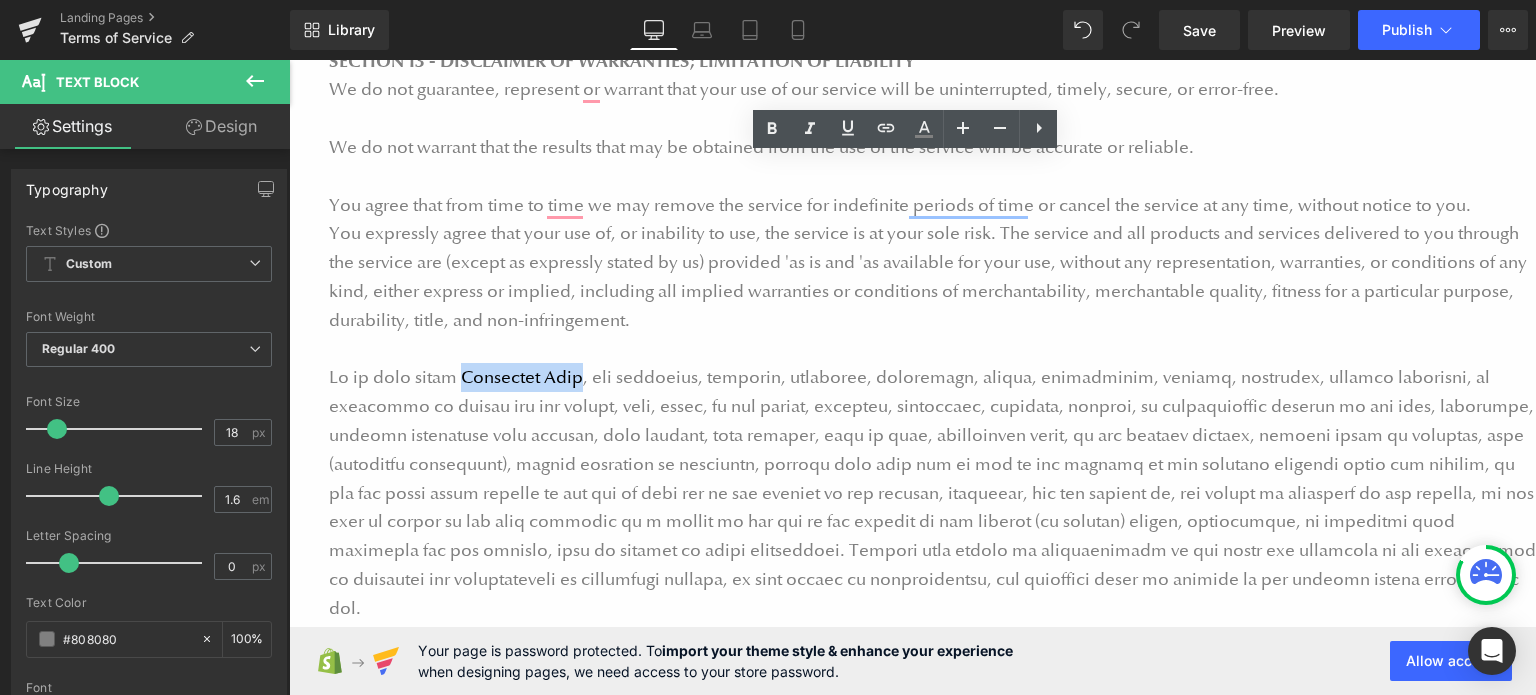 drag, startPoint x: 561, startPoint y: 376, endPoint x: 451, endPoint y: 366, distance: 110.45361 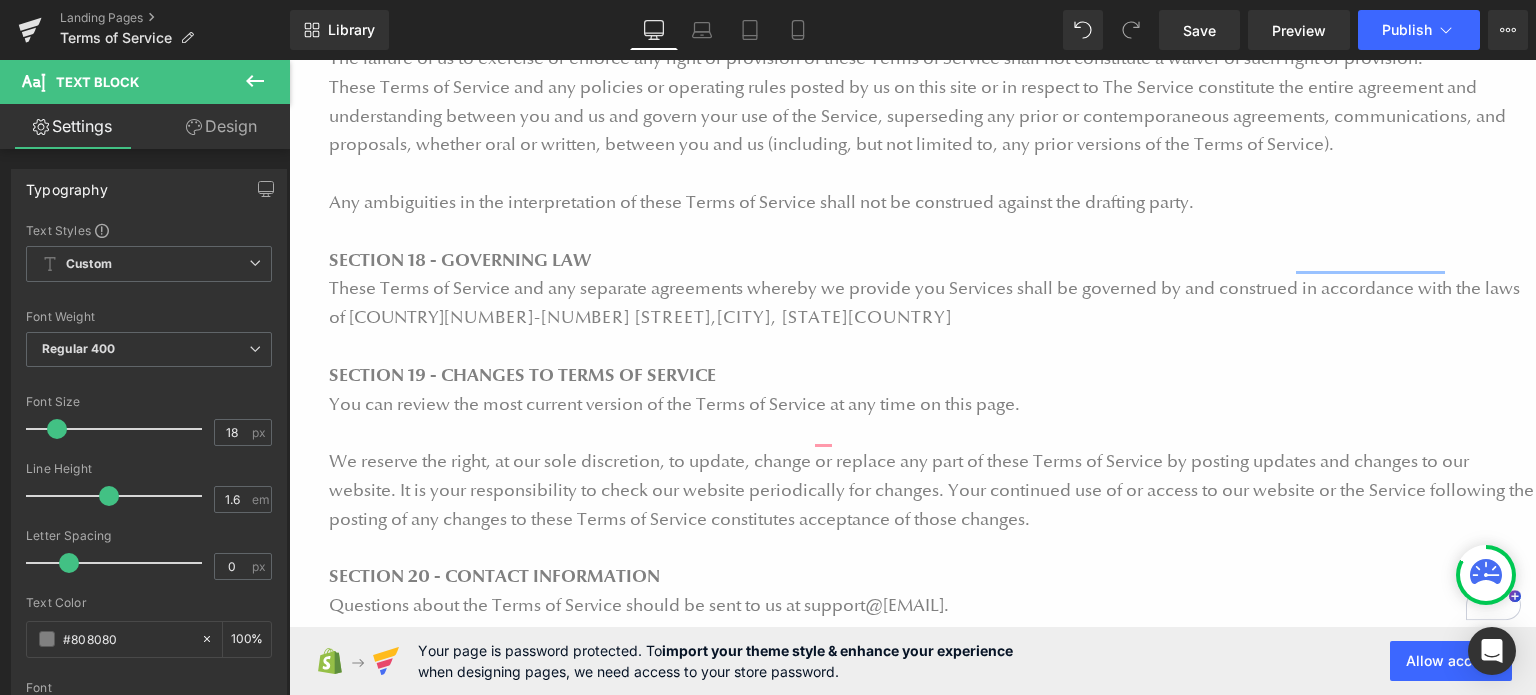 scroll, scrollTop: 5601, scrollLeft: 0, axis: vertical 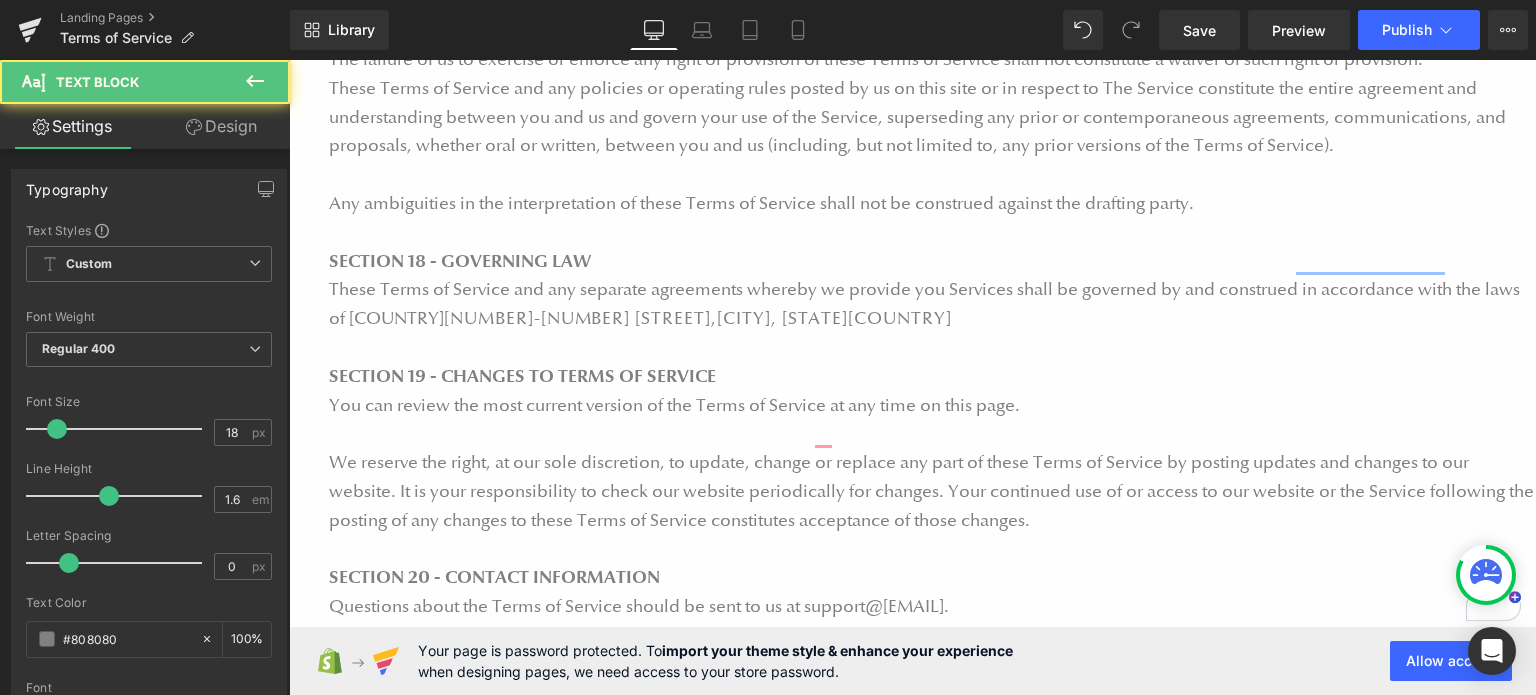 click on "Questions about the Terms of Service should be sent to us at support@ineffablecare.com." at bounding box center (932, 606) 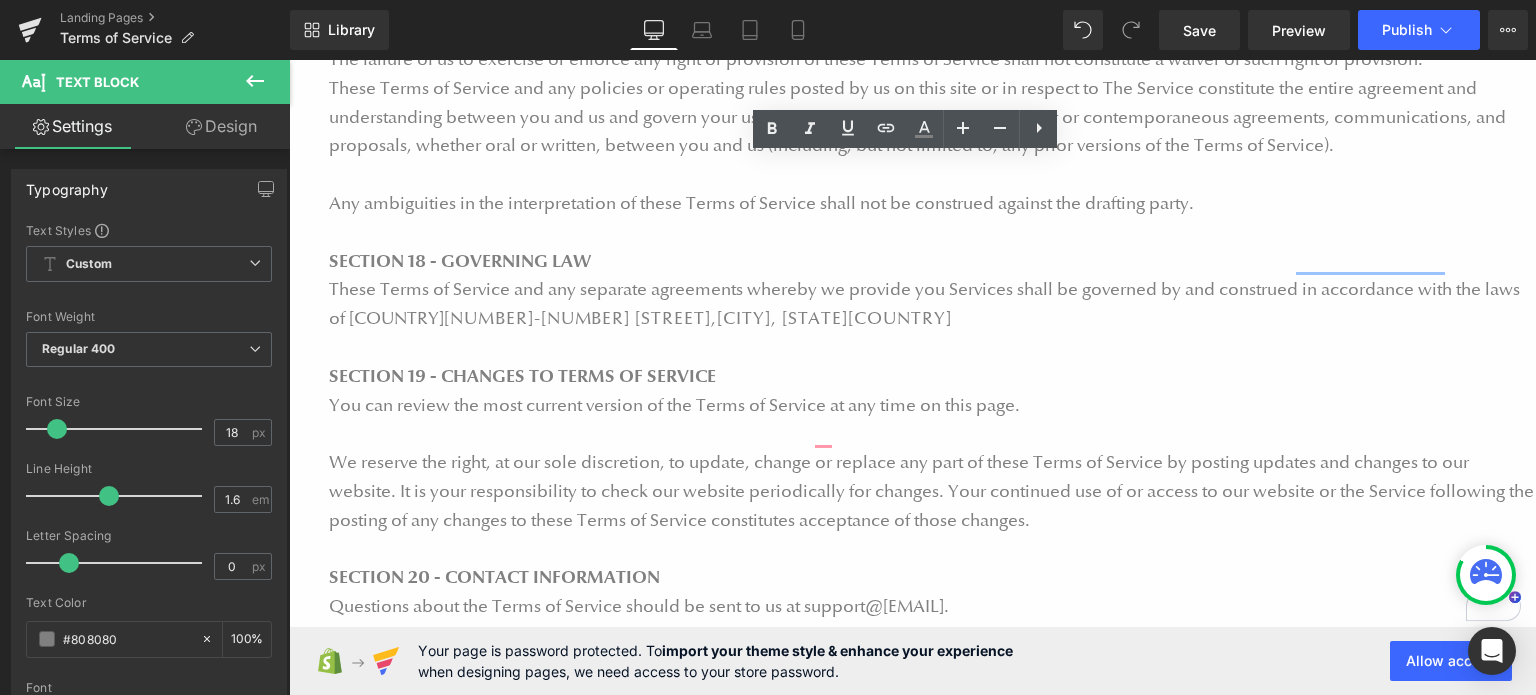 drag, startPoint x: 984, startPoint y: 579, endPoint x: 889, endPoint y: 583, distance: 95.084175 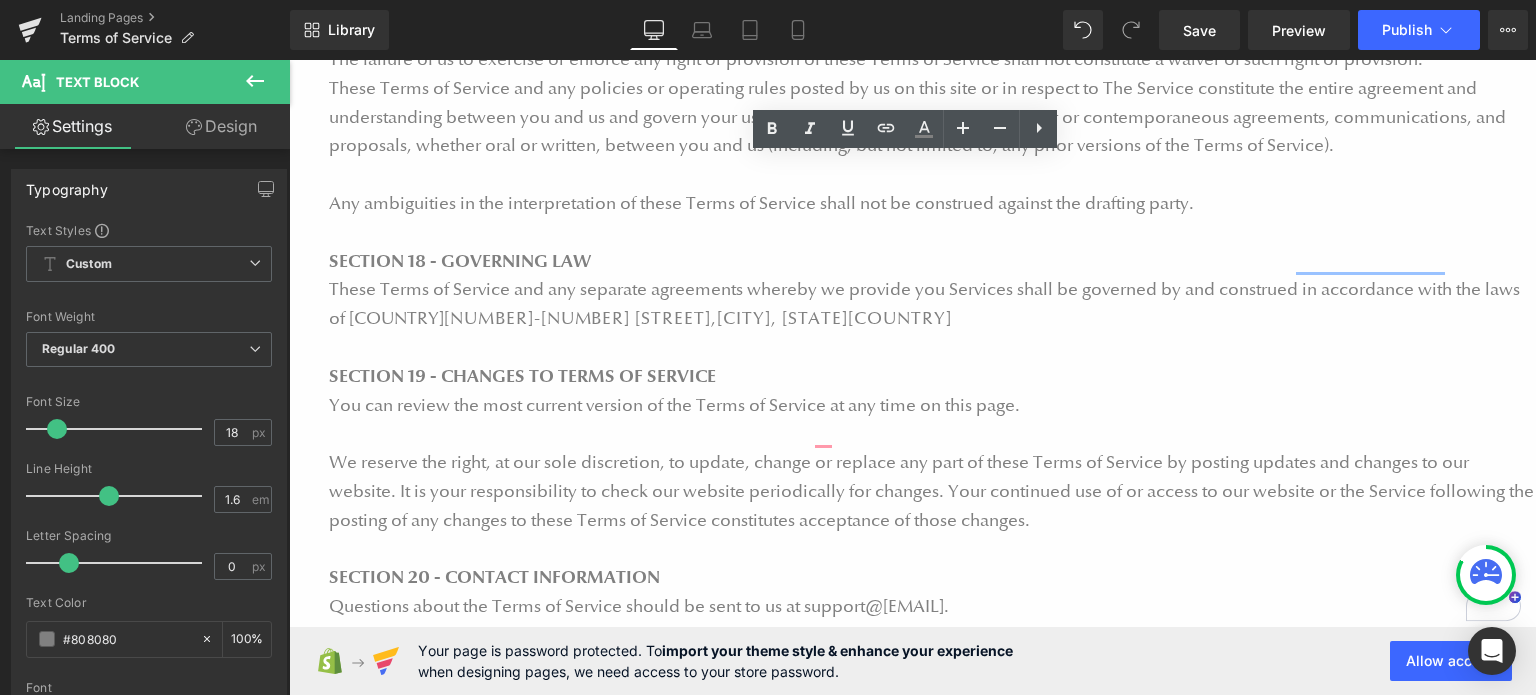click on "Questions about the Terms of Service should be sent to us at support@ineffablecare.com." at bounding box center (932, 606) 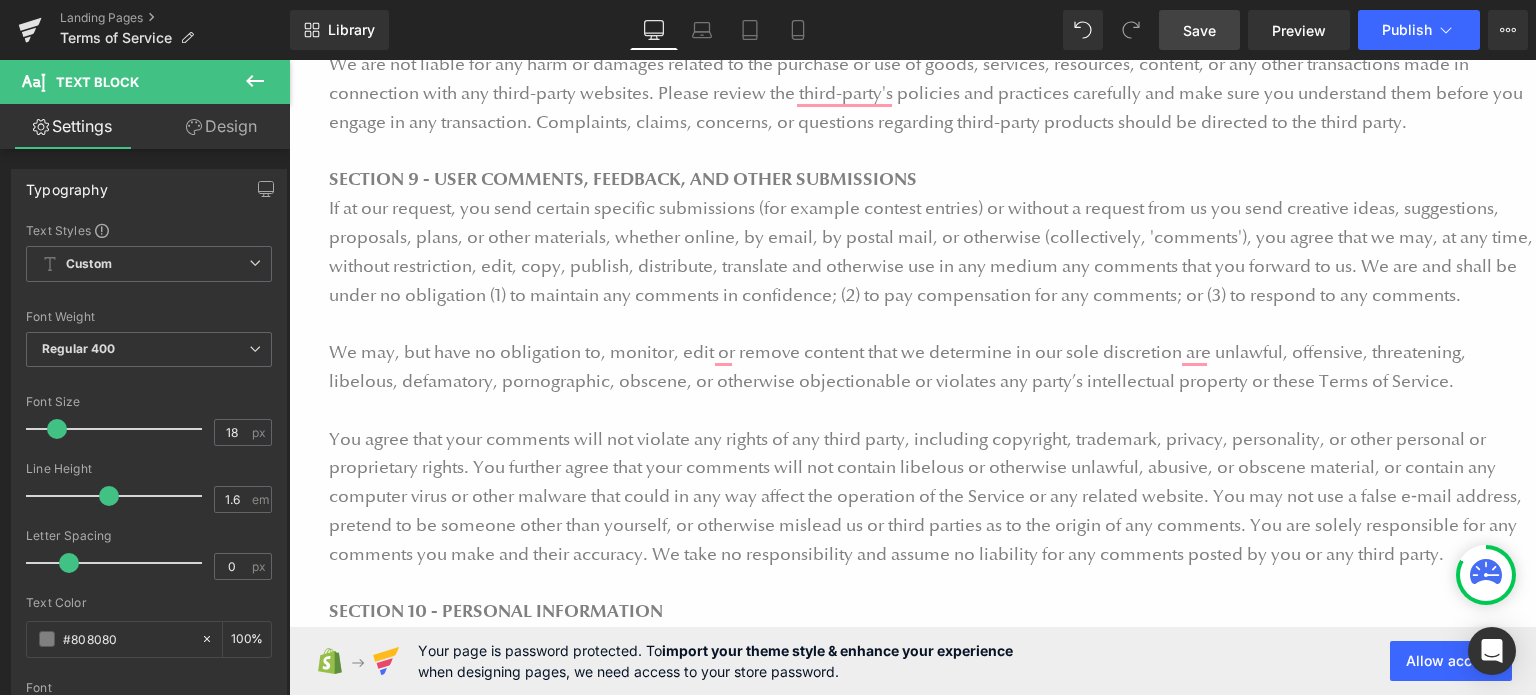 scroll, scrollTop: 3101, scrollLeft: 0, axis: vertical 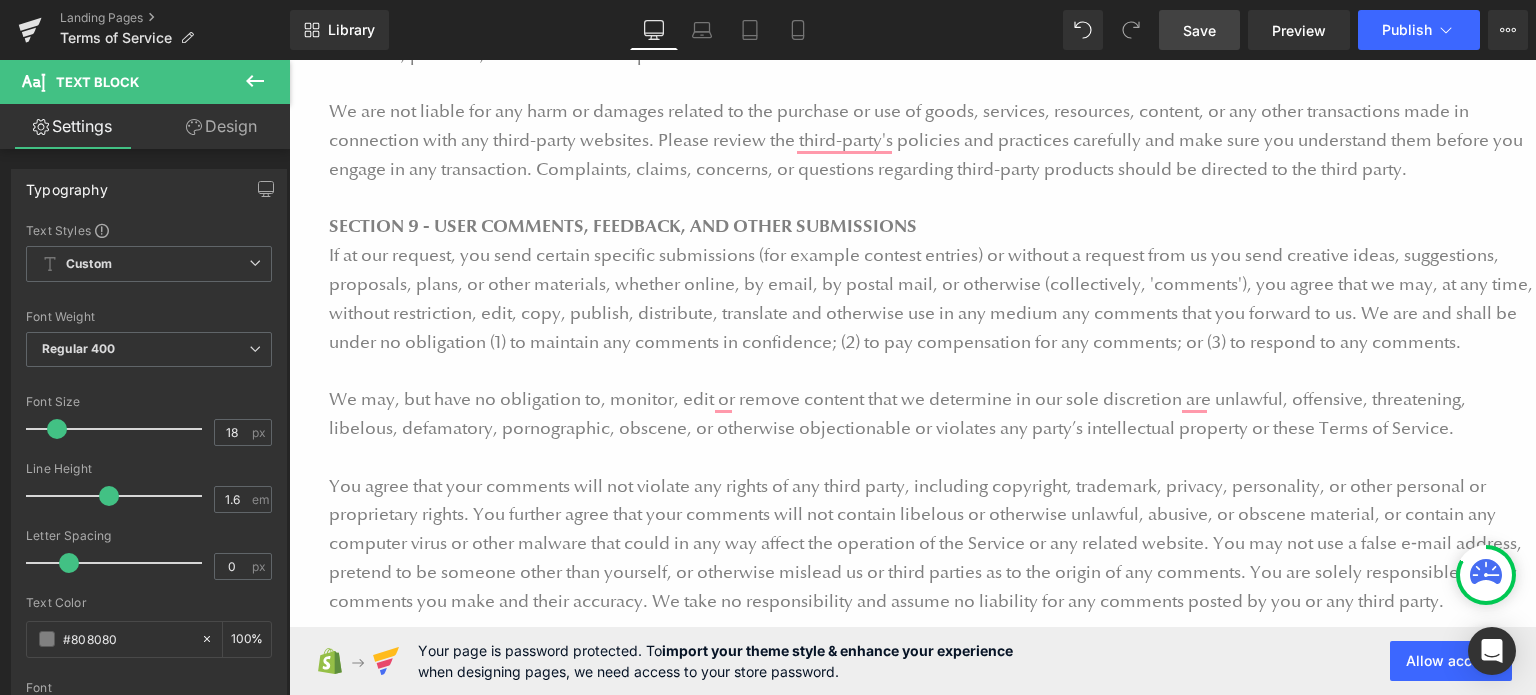 click on "Save" at bounding box center [1199, 30] 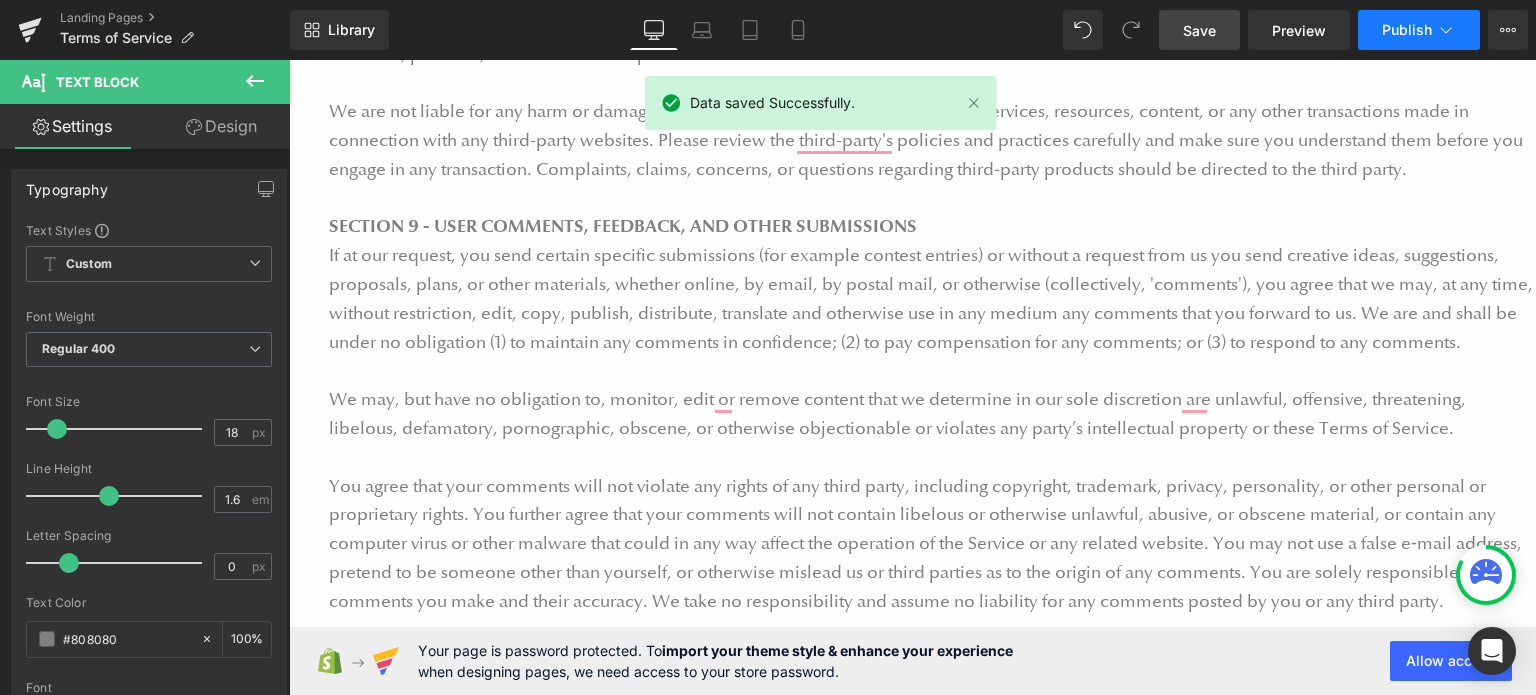 click on "Publish" at bounding box center [1407, 30] 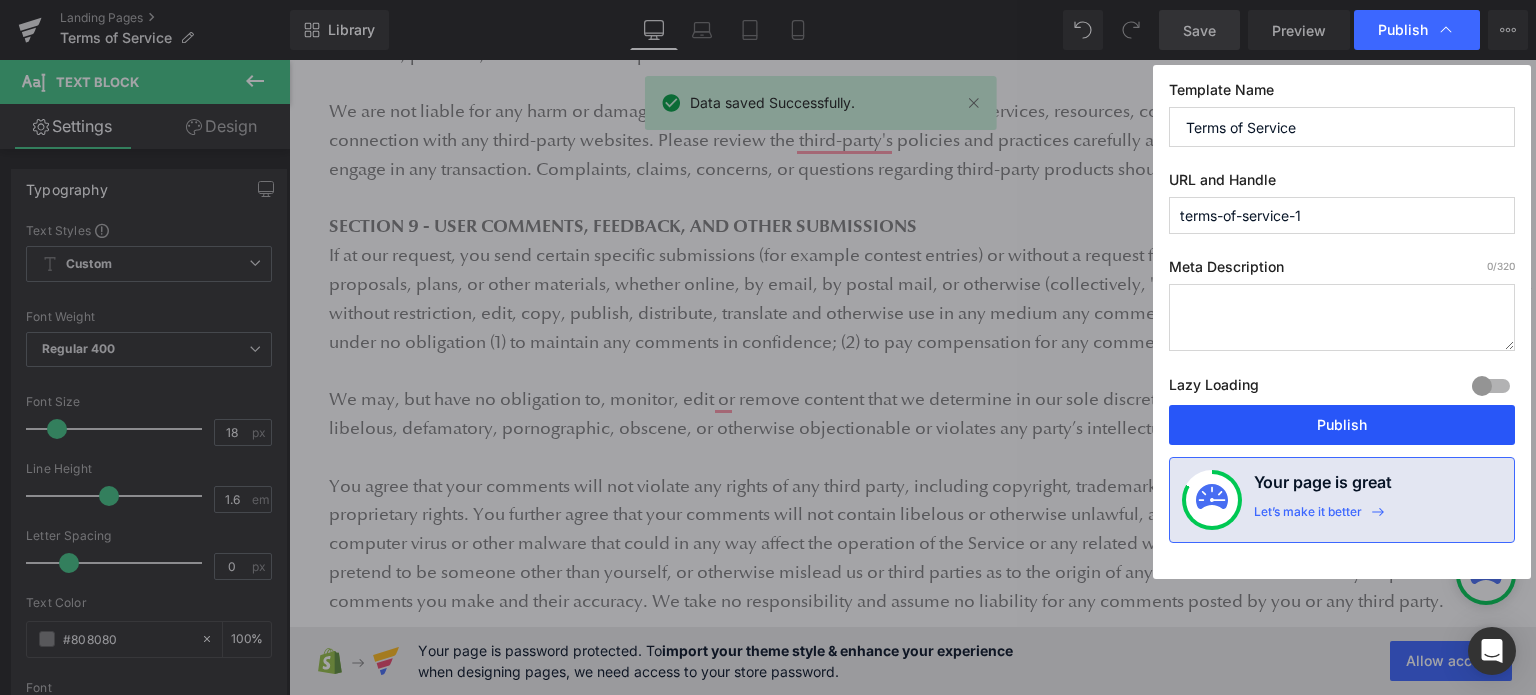 click on "Publish" at bounding box center [1342, 425] 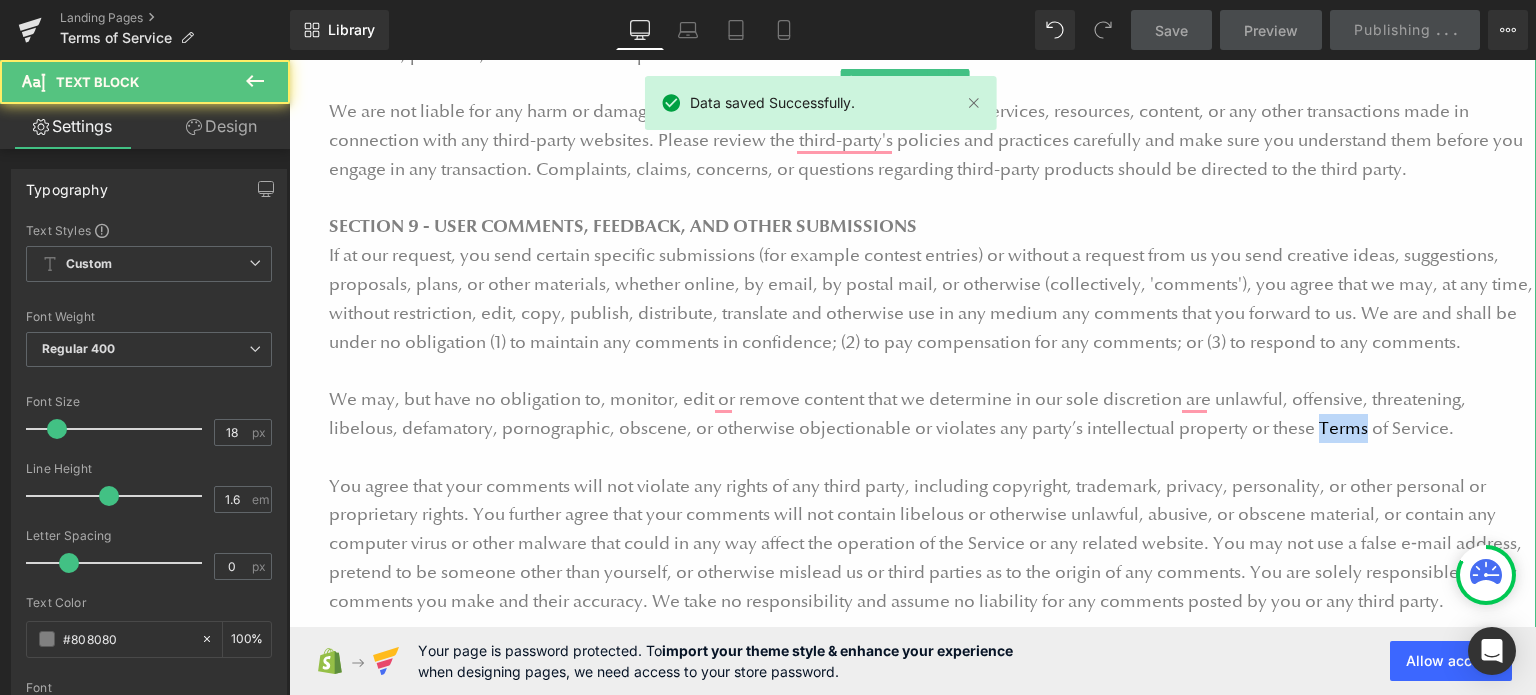 click on "We may, but have no obligation to, monitor, edit or remove content that we determine in our sole discretion are unlawful, offensive, threatening, libelous, defamatory, pornographic, obscene, or otherwise objectionable or violates any party’s intellectual property or these Terms of Service." at bounding box center (932, 414) 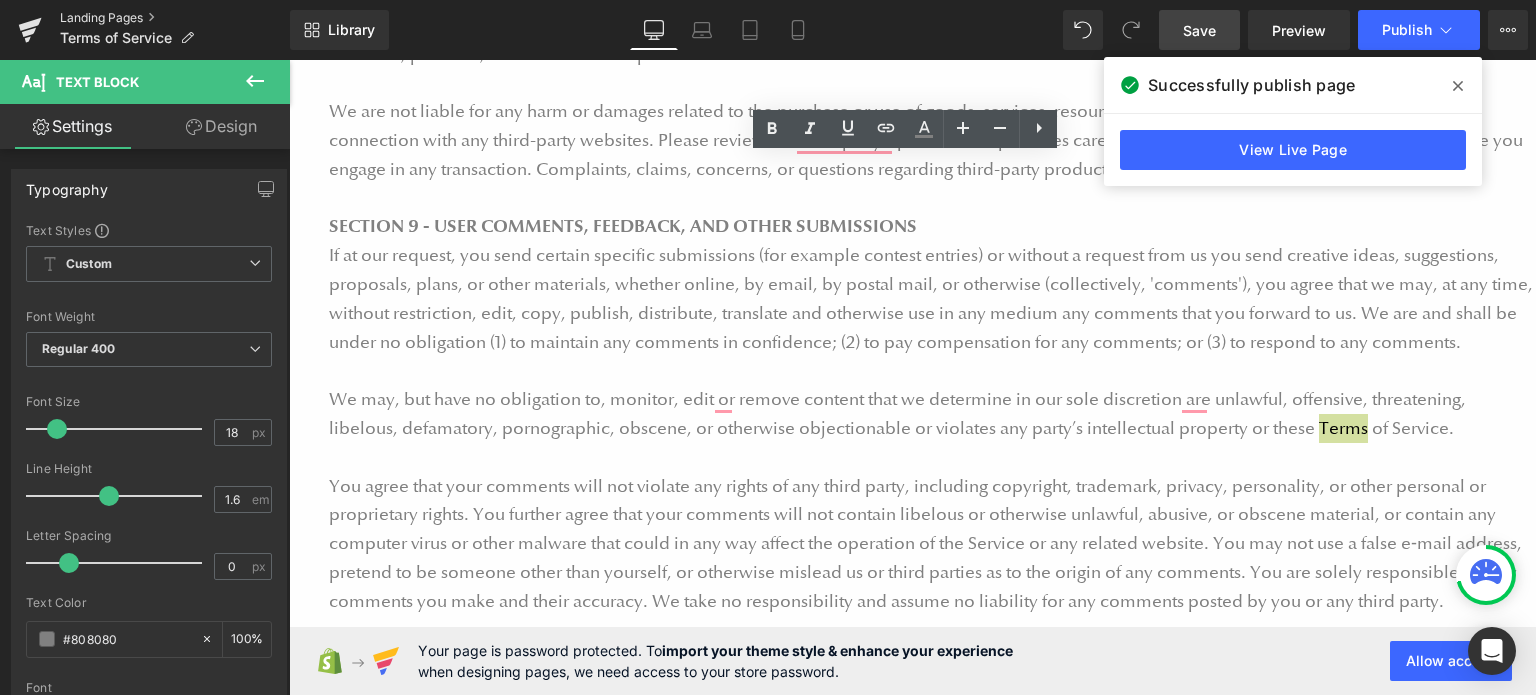 click on "Landing Pages" at bounding box center [175, 18] 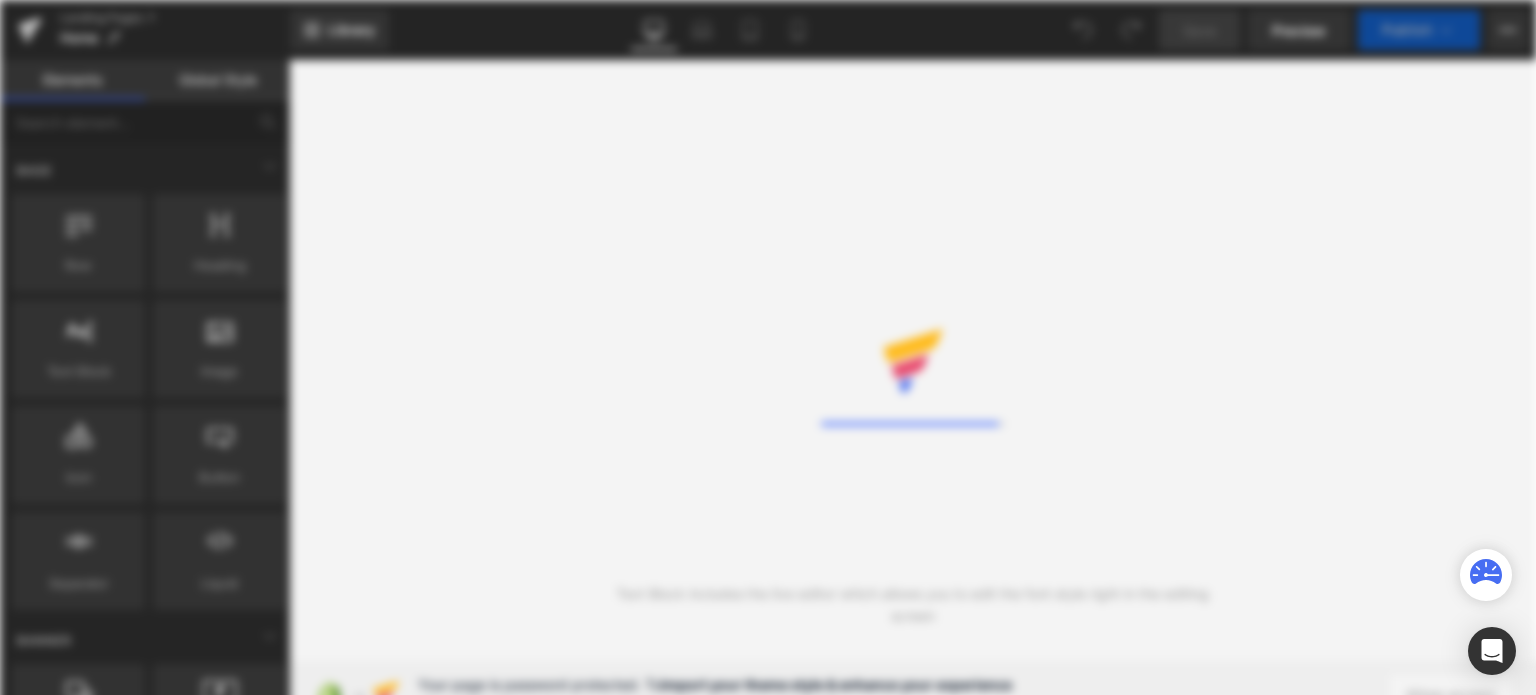 scroll, scrollTop: 0, scrollLeft: 0, axis: both 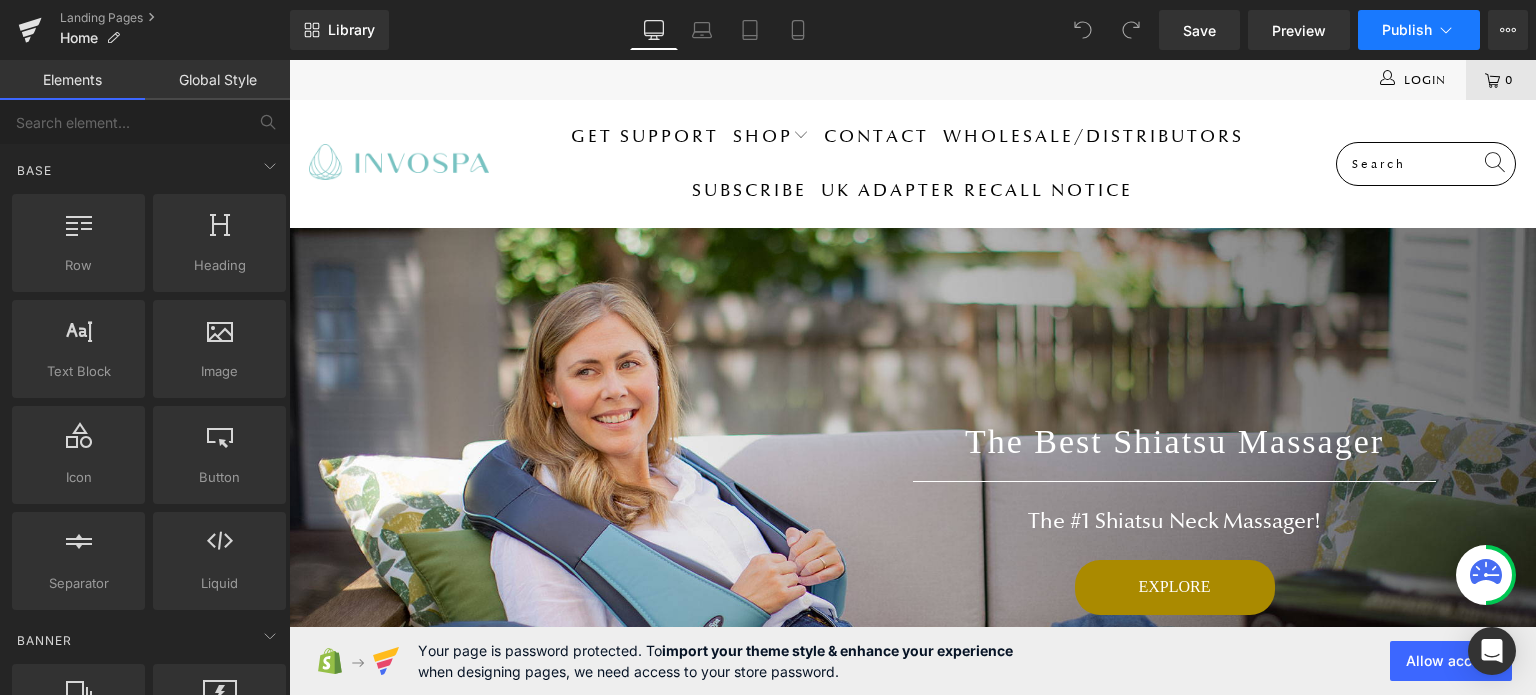 click on "Publish" at bounding box center [1419, 30] 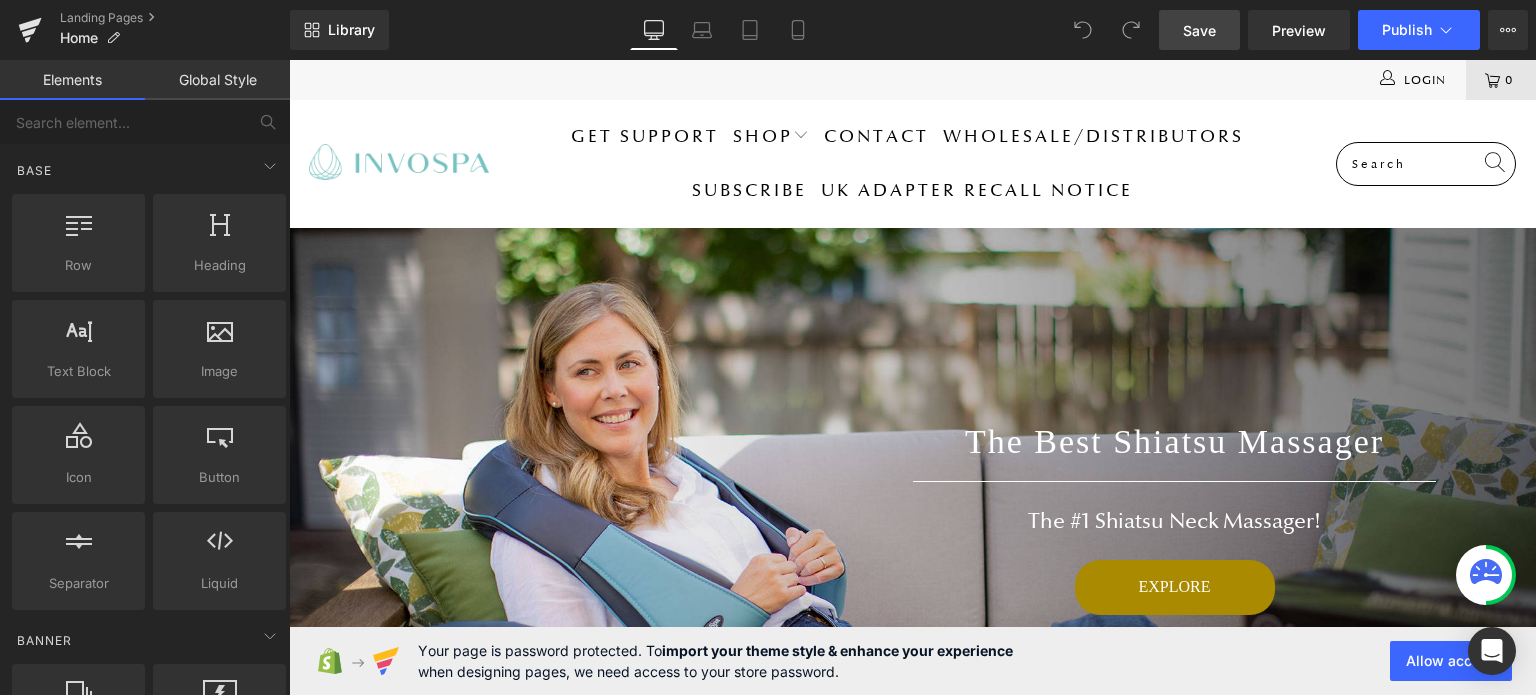 click on "Save" at bounding box center [1199, 30] 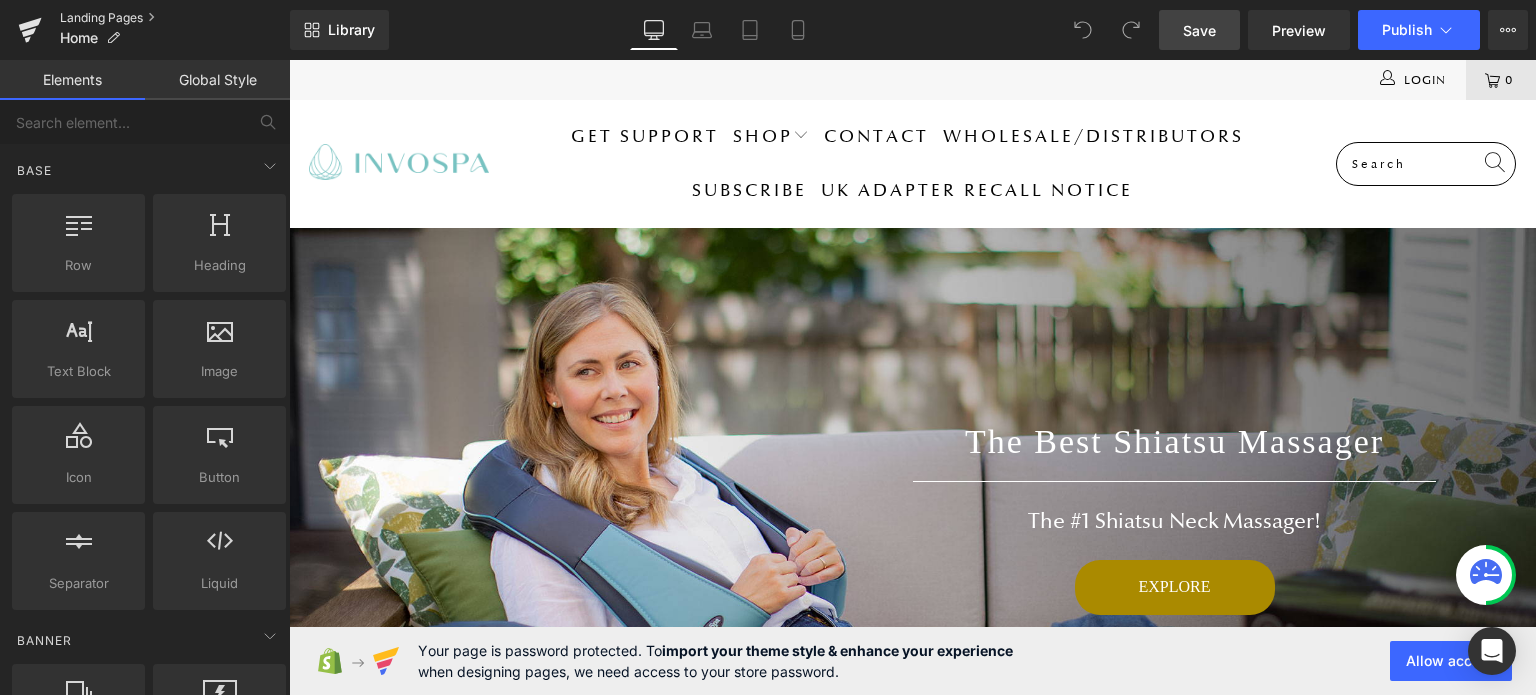 click on "Landing Pages" at bounding box center [175, 18] 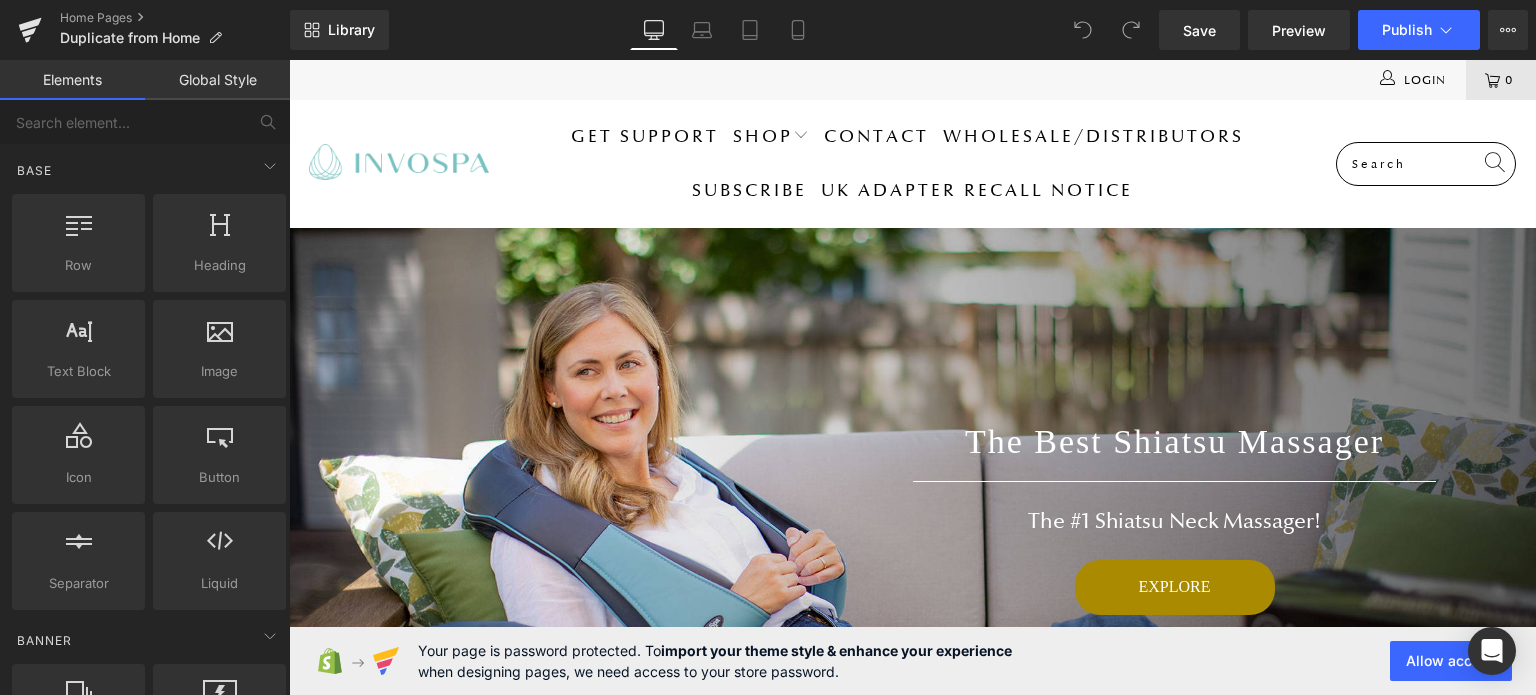 scroll, scrollTop: 0, scrollLeft: 0, axis: both 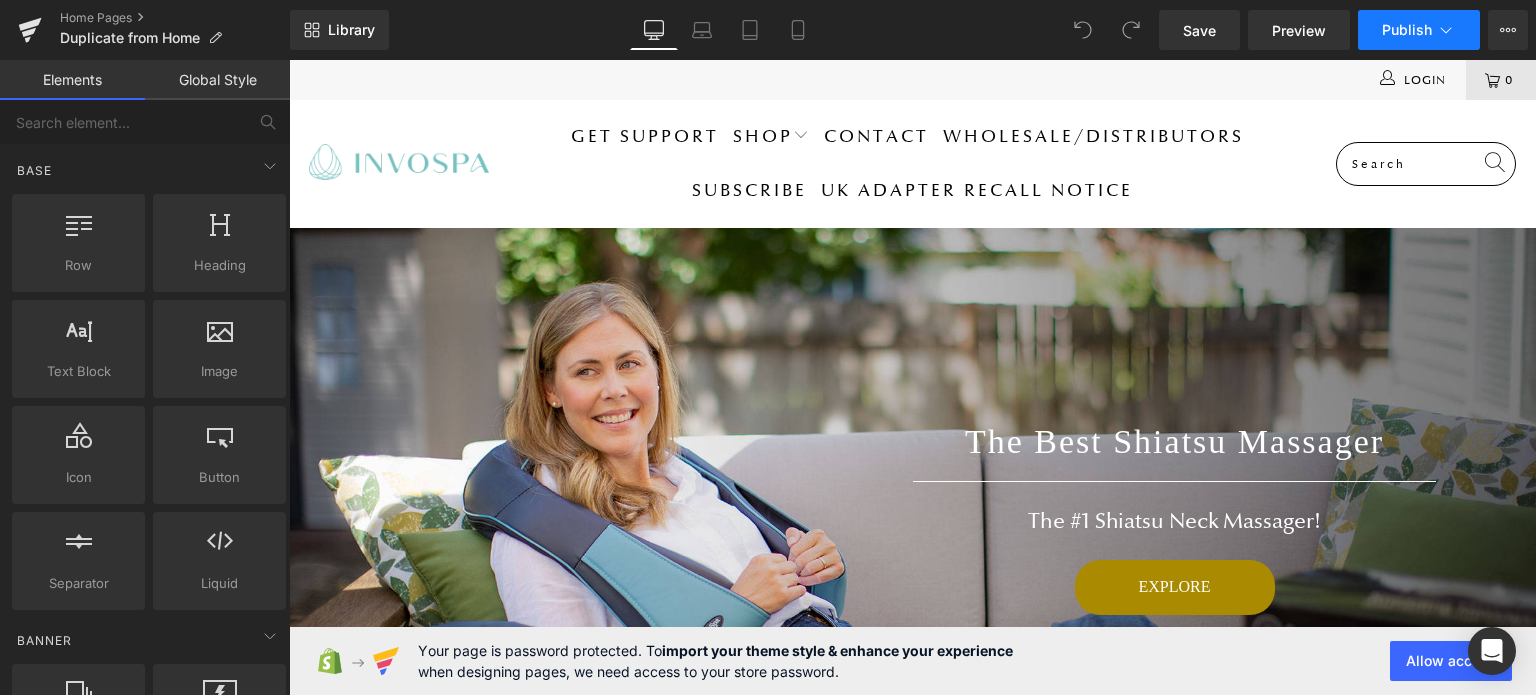click 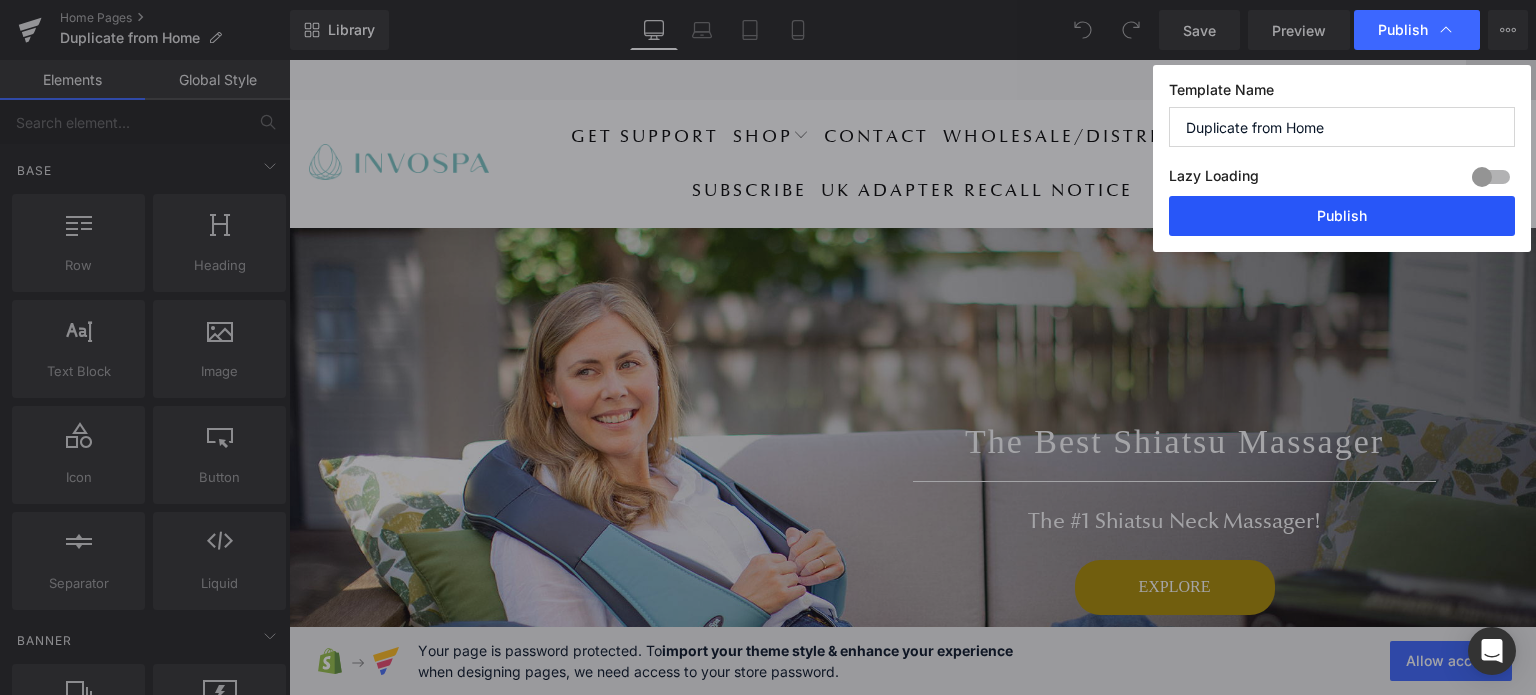 click on "Publish" at bounding box center (1342, 216) 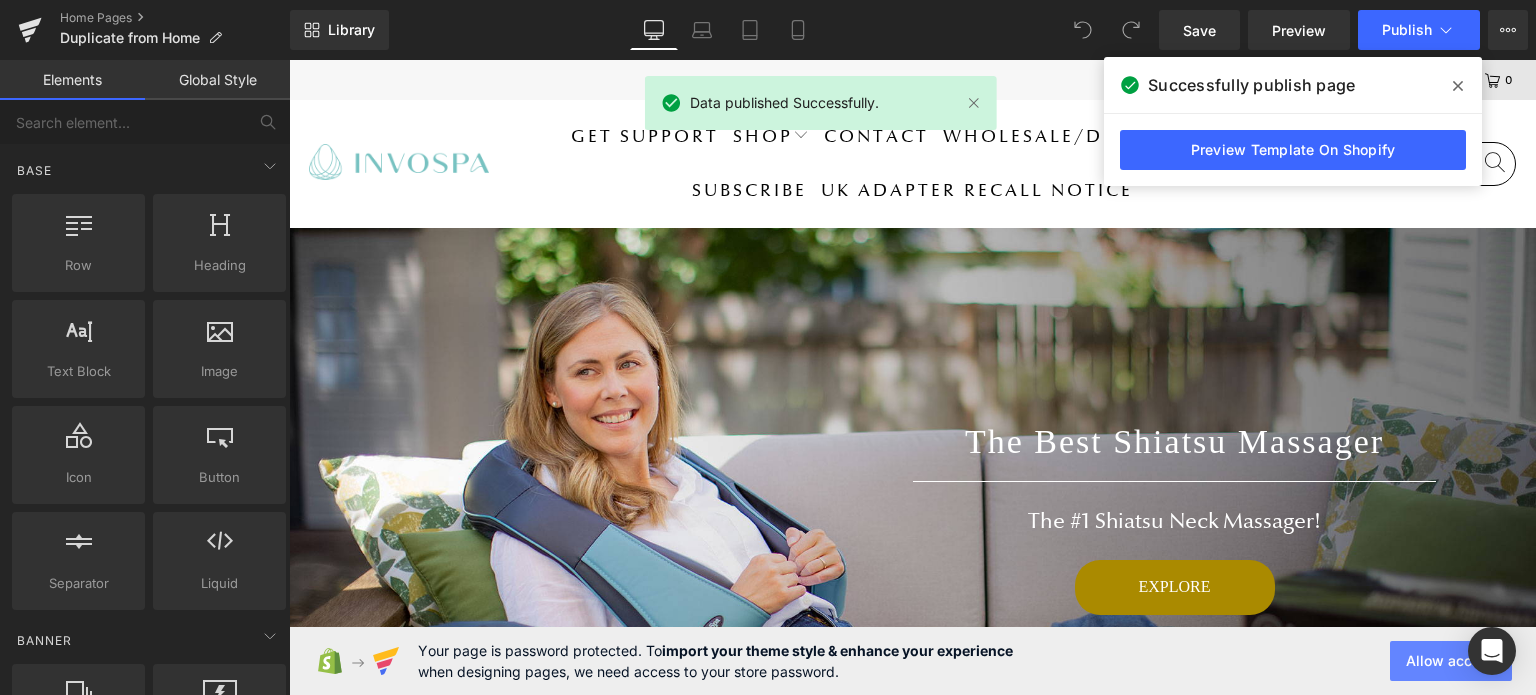 click on "Allow access" at bounding box center [1451, 661] 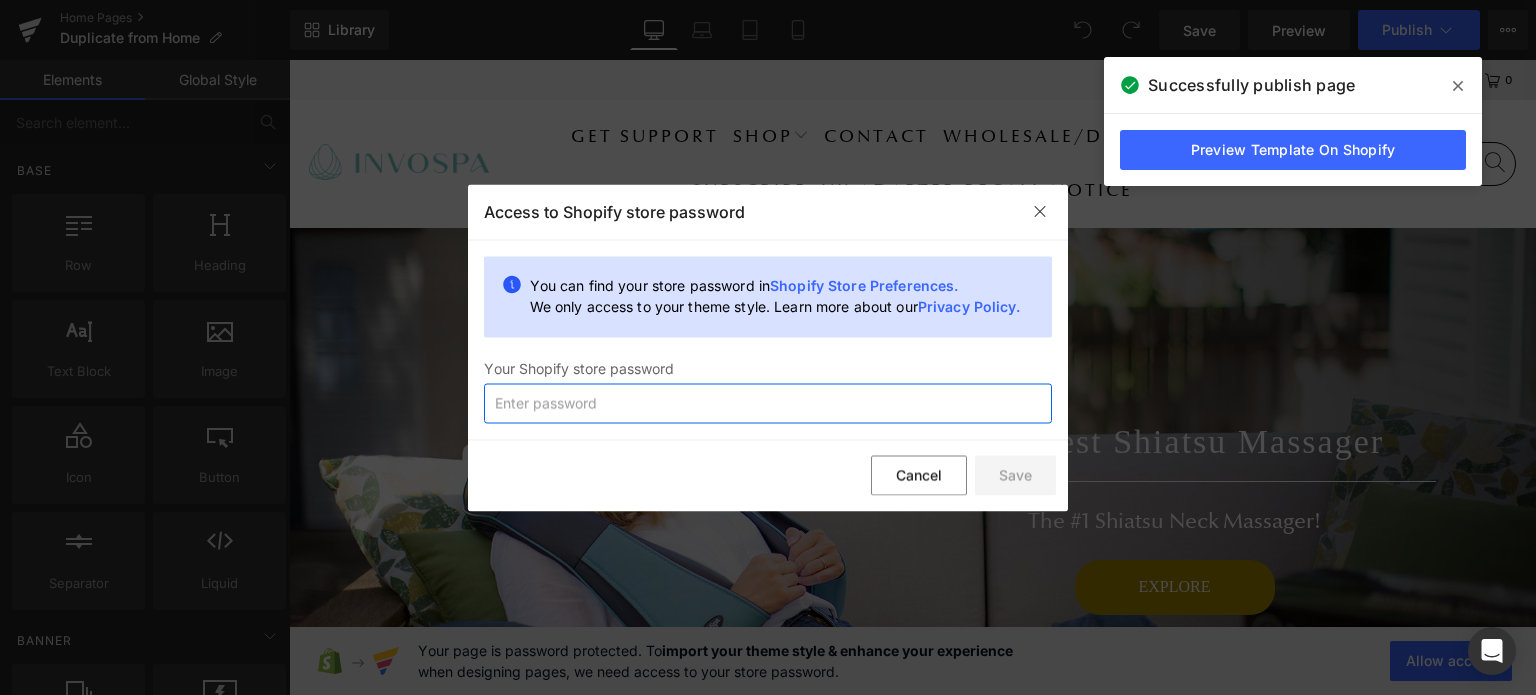 click at bounding box center (768, 403) 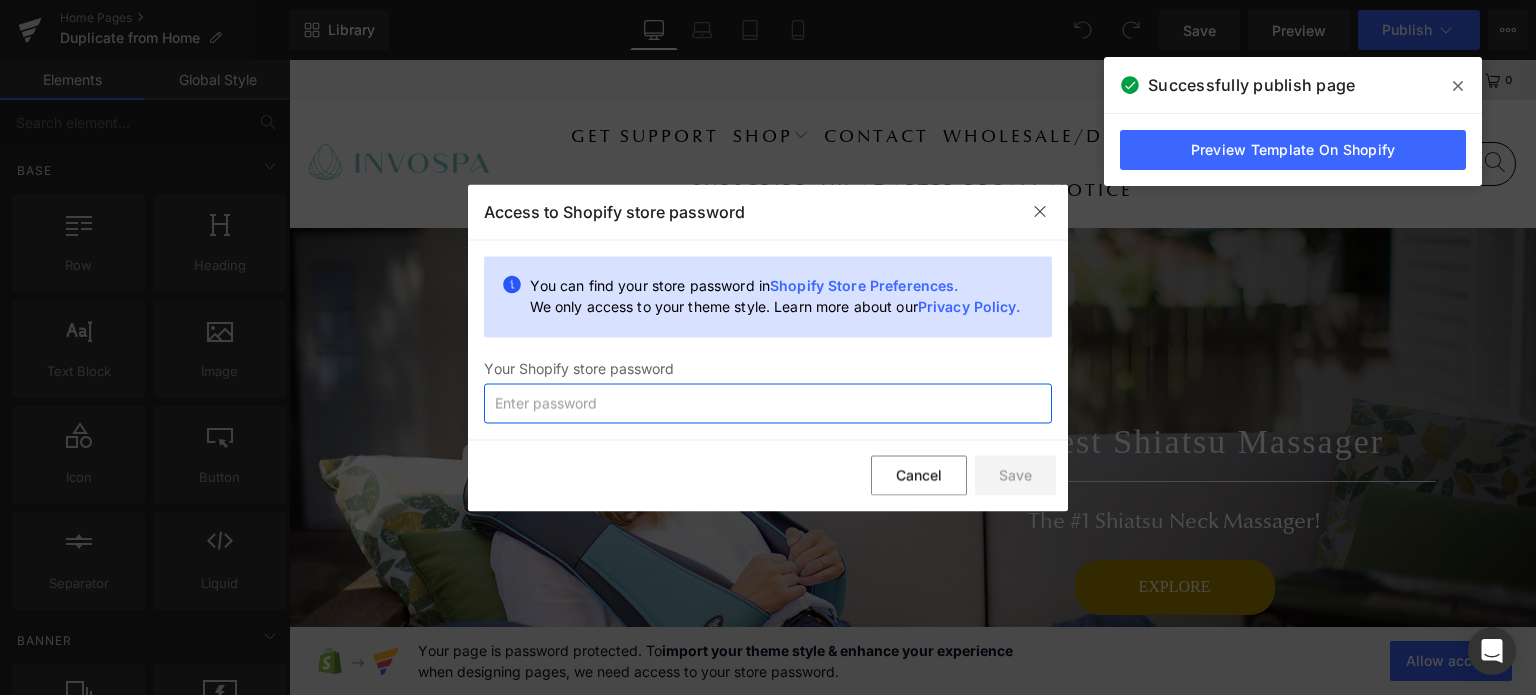 paste on "324156657489" 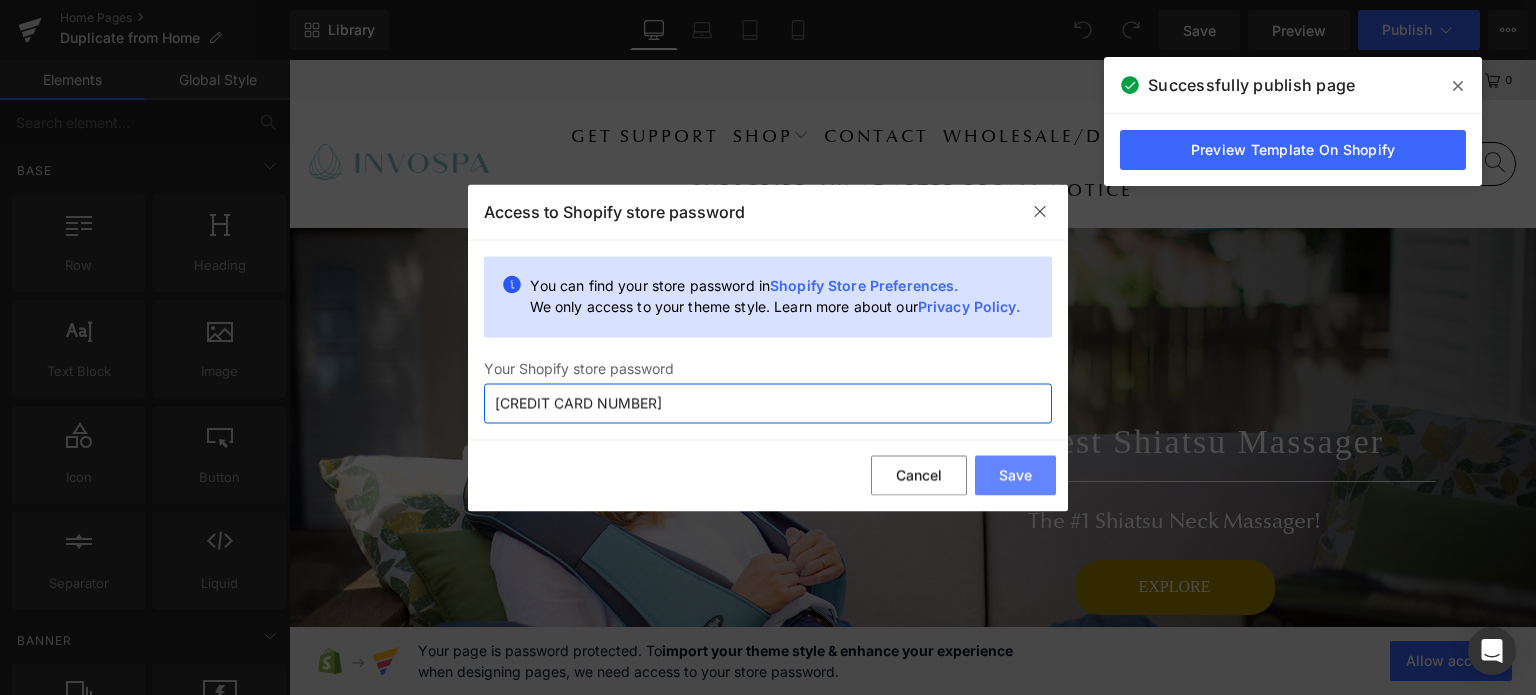 type on "324156657489" 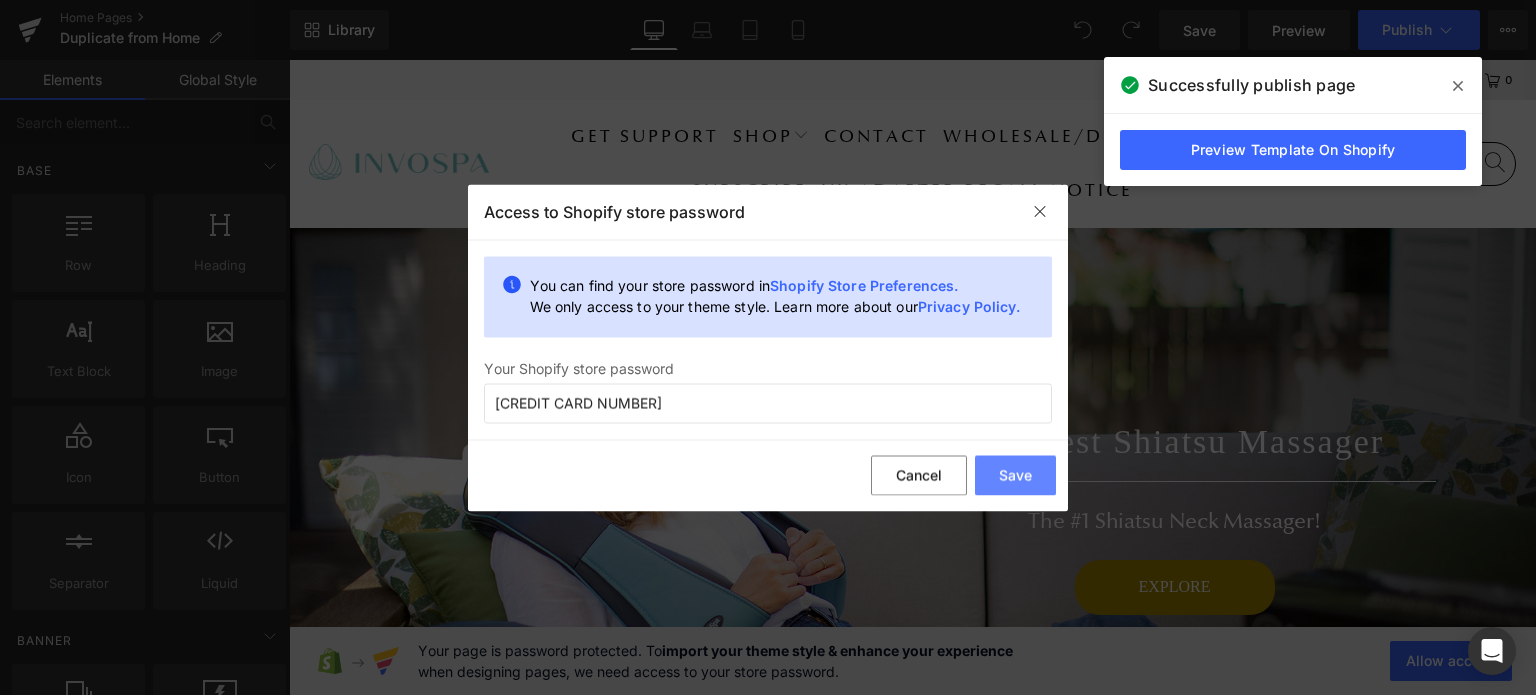 click on "Save" at bounding box center (1015, 476) 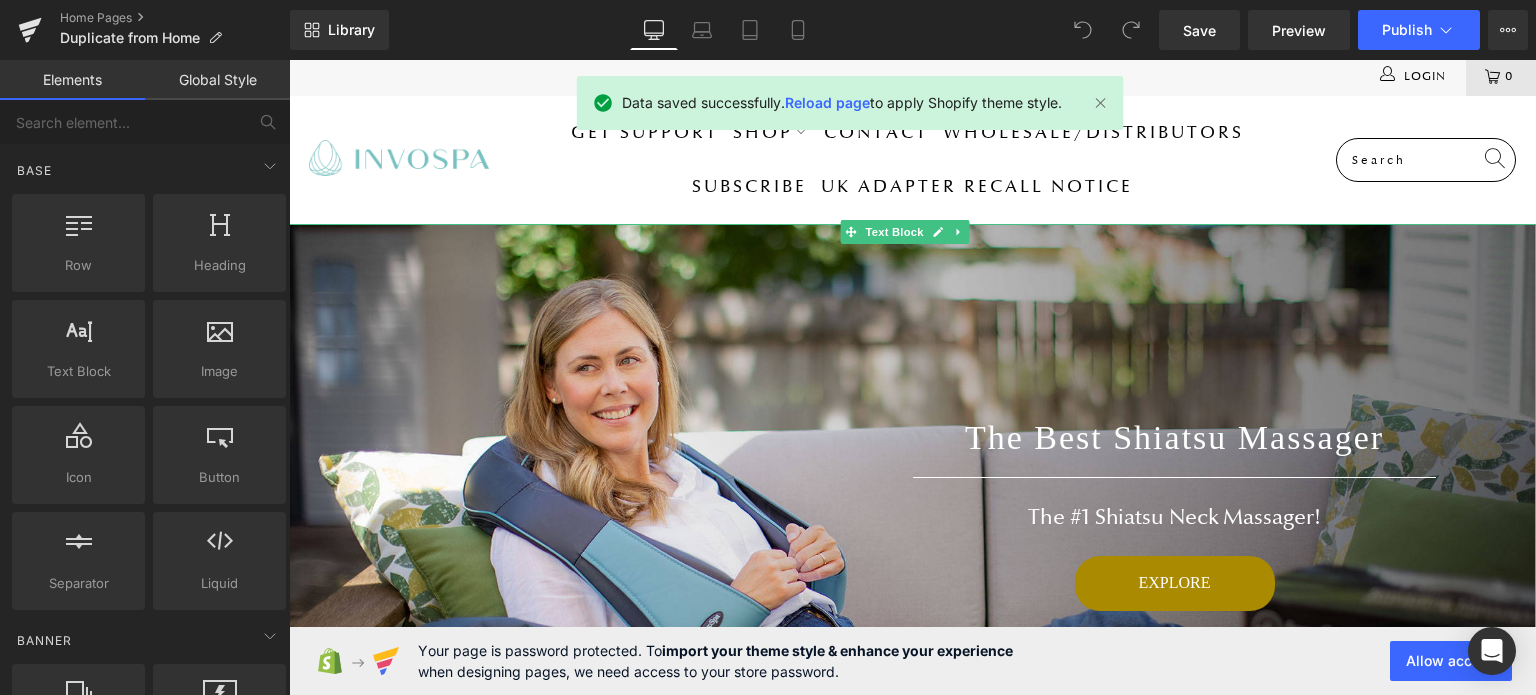 scroll, scrollTop: 0, scrollLeft: 0, axis: both 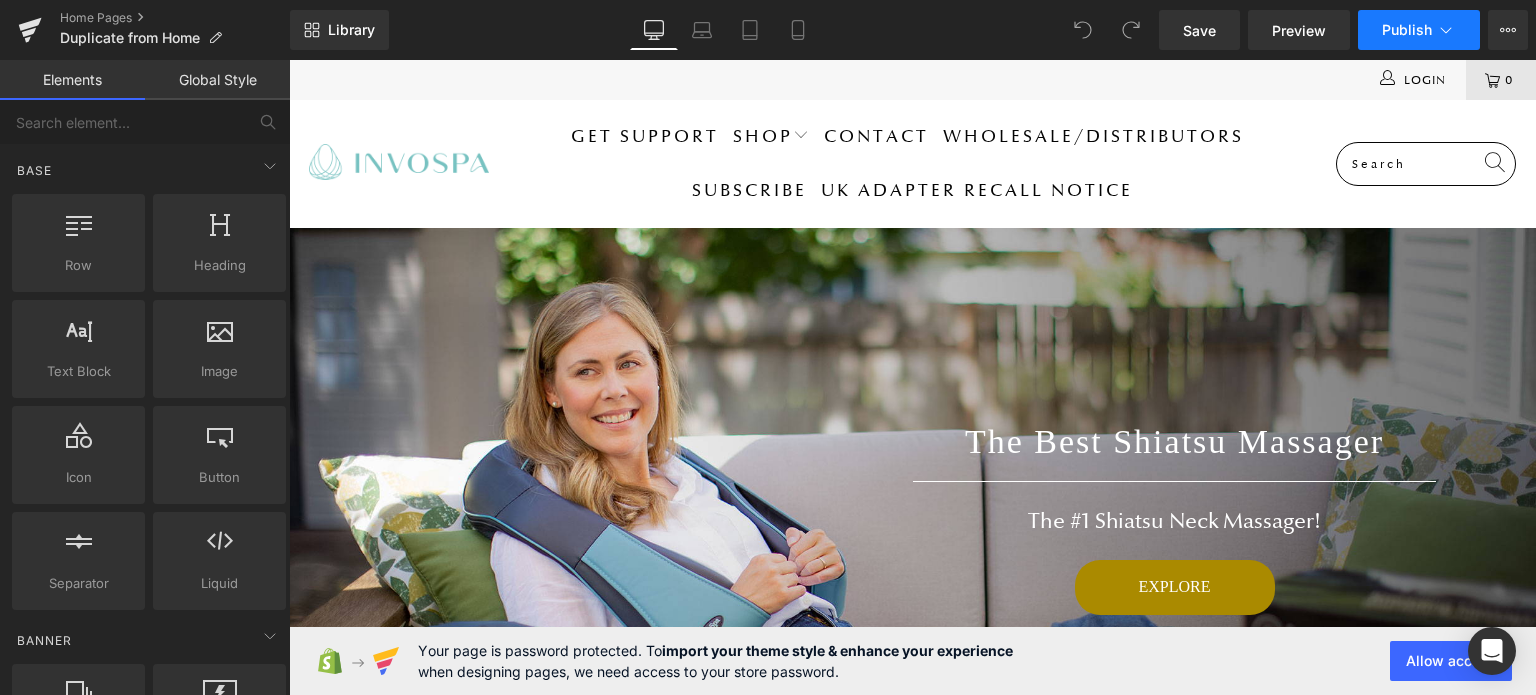 click on "Publish" at bounding box center (1407, 30) 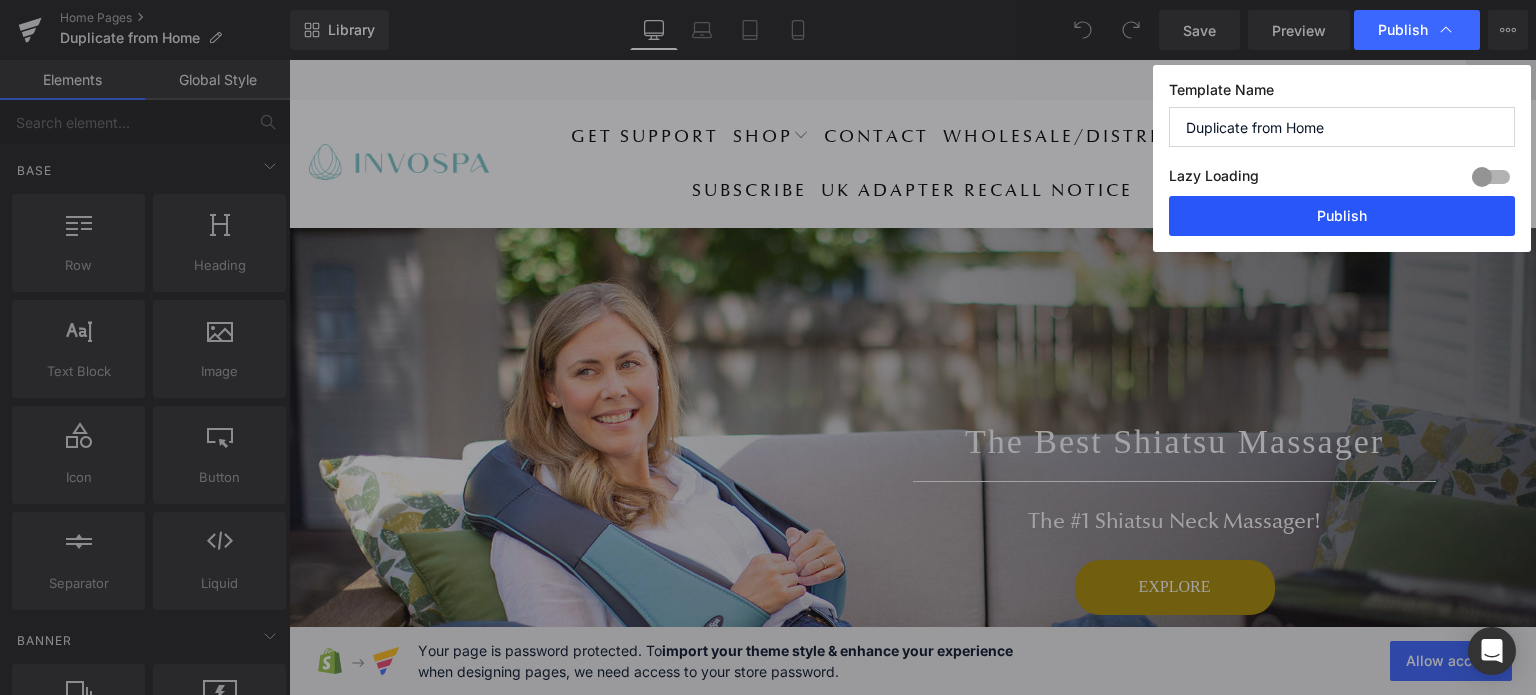 click on "Publish" at bounding box center (1342, 216) 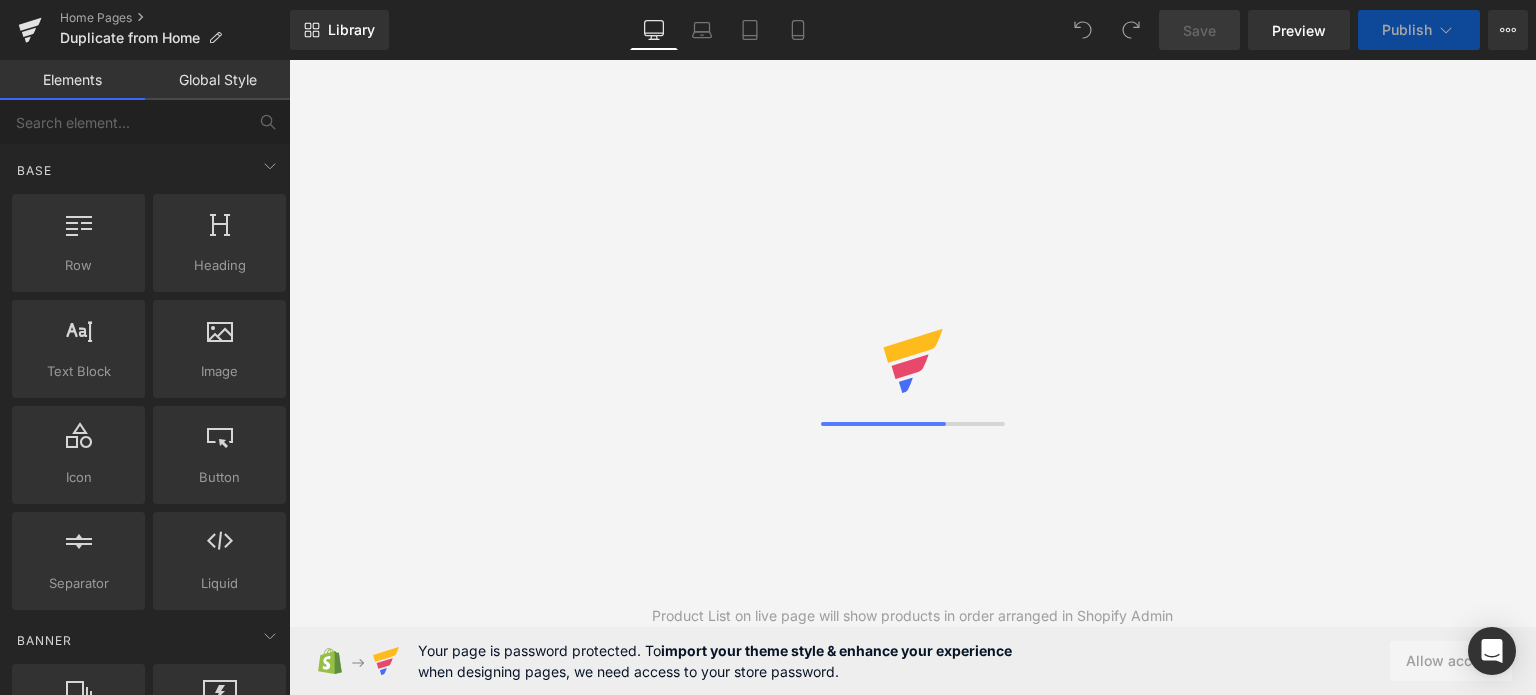 scroll, scrollTop: 0, scrollLeft: 0, axis: both 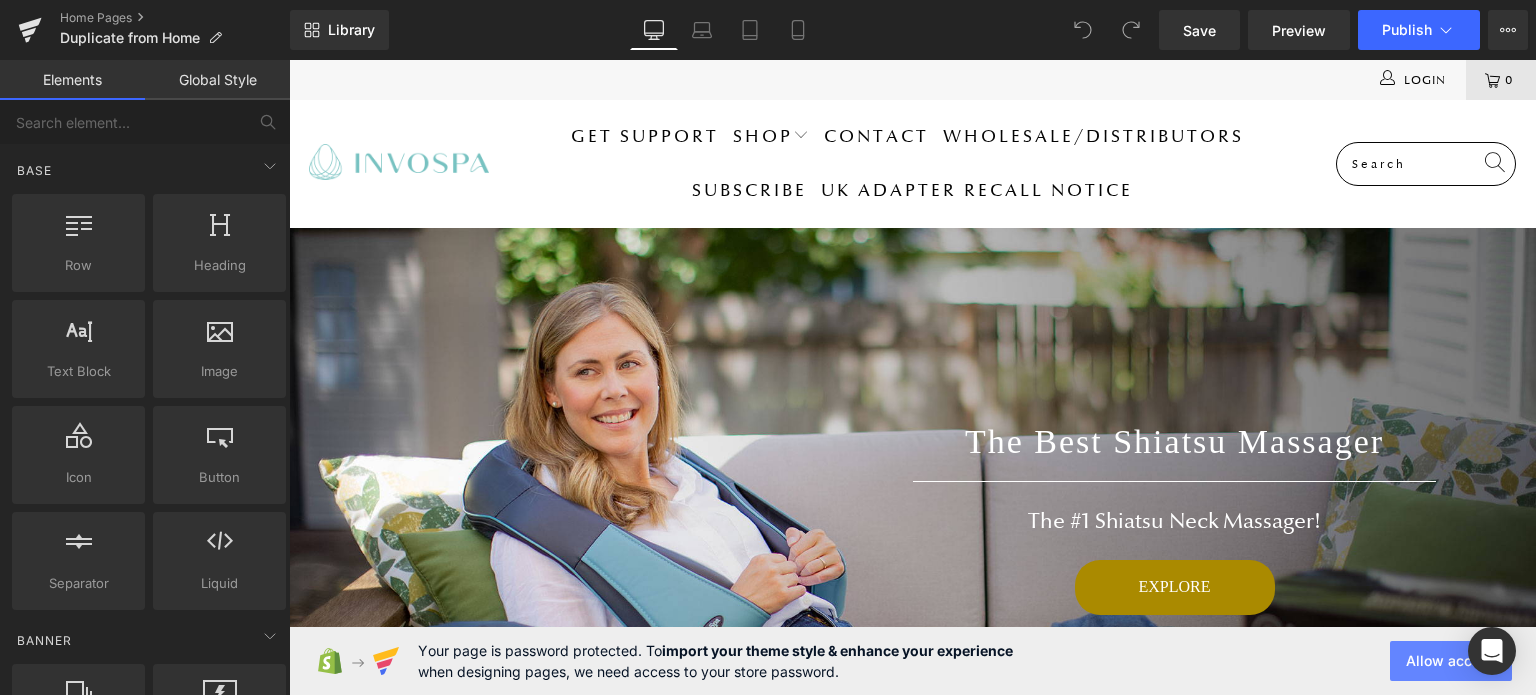 click on "Allow access" at bounding box center (1451, 661) 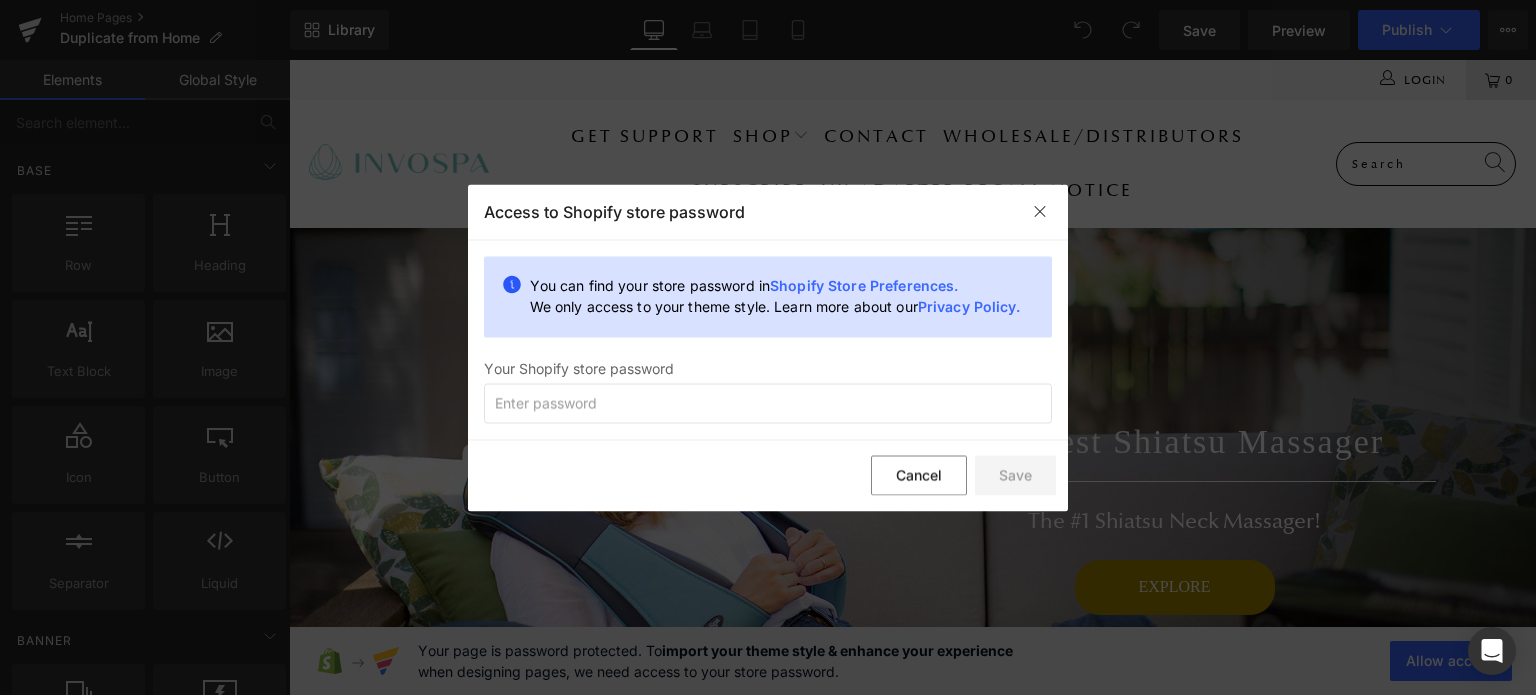 drag, startPoint x: 856, startPoint y: 286, endPoint x: 842, endPoint y: 282, distance: 14.56022 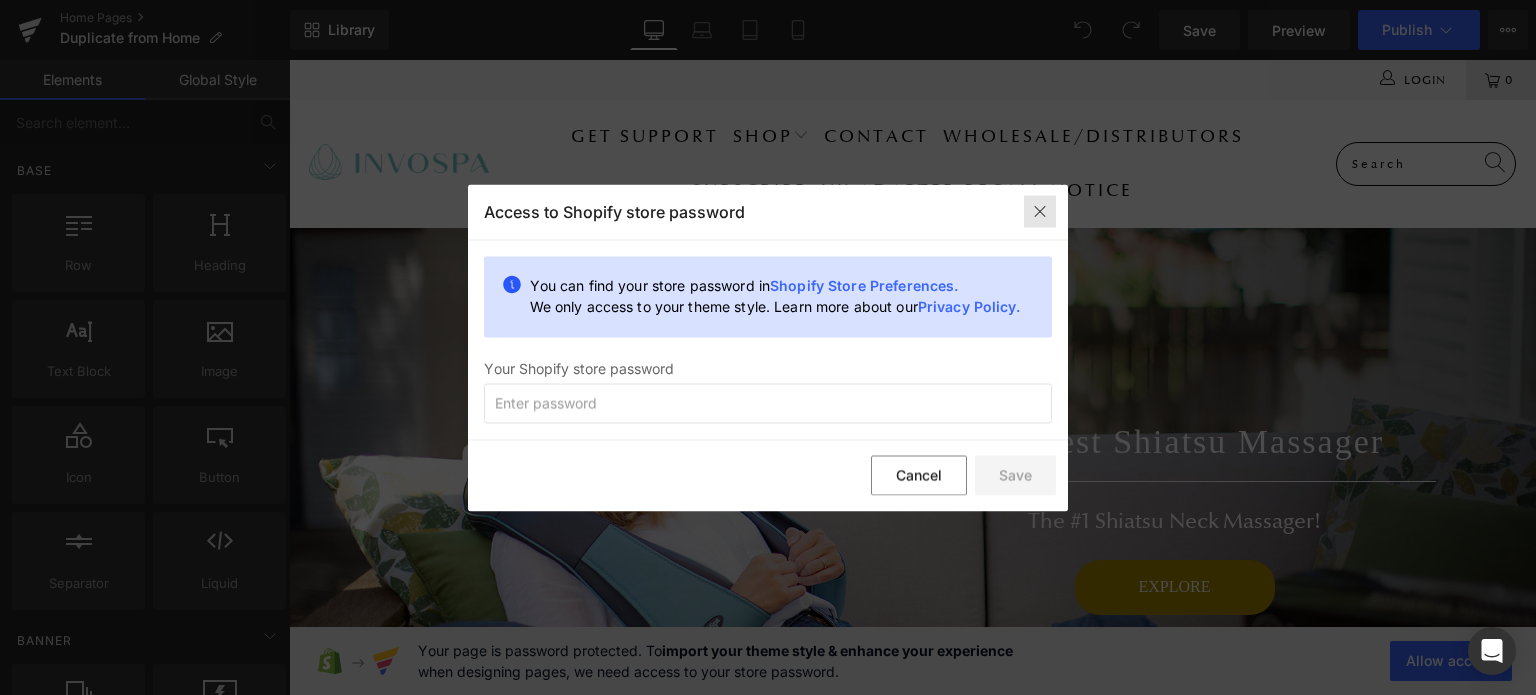drag, startPoint x: 1031, startPoint y: 215, endPoint x: 743, endPoint y: 253, distance: 290.49612 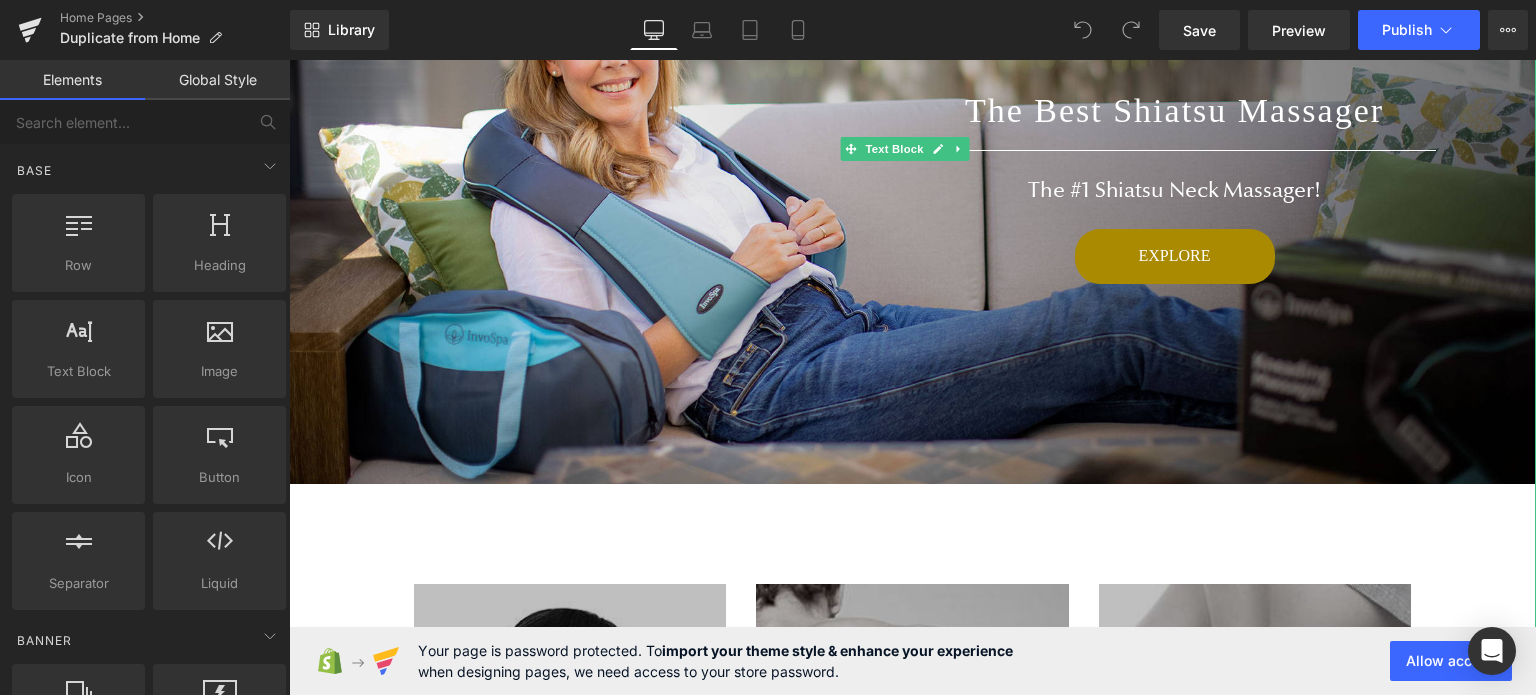 scroll, scrollTop: 0, scrollLeft: 0, axis: both 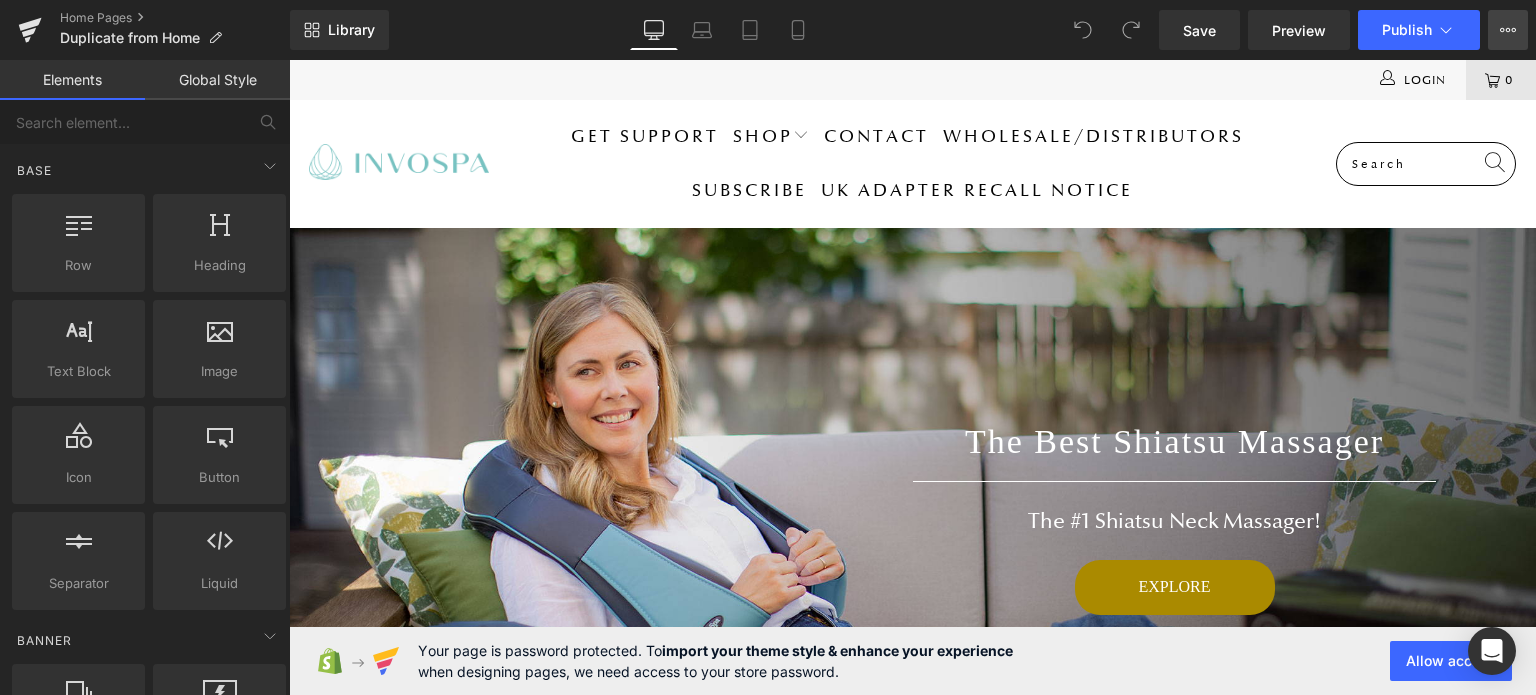 click on "View Live Page View with current Template Save Template to Library Schedule Publish  Optimize  Publish Settings Shortcuts" at bounding box center [1508, 30] 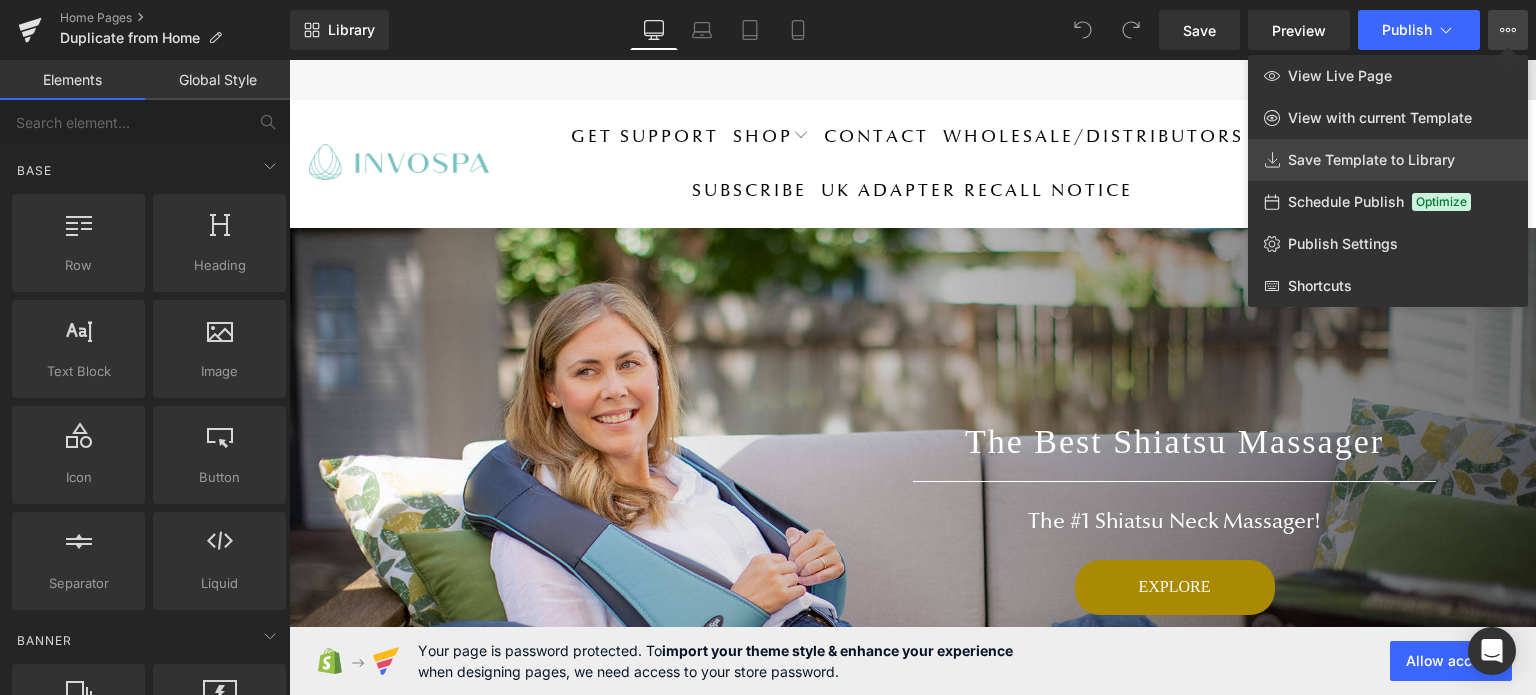 click on "Save Template to Library" at bounding box center [1371, 160] 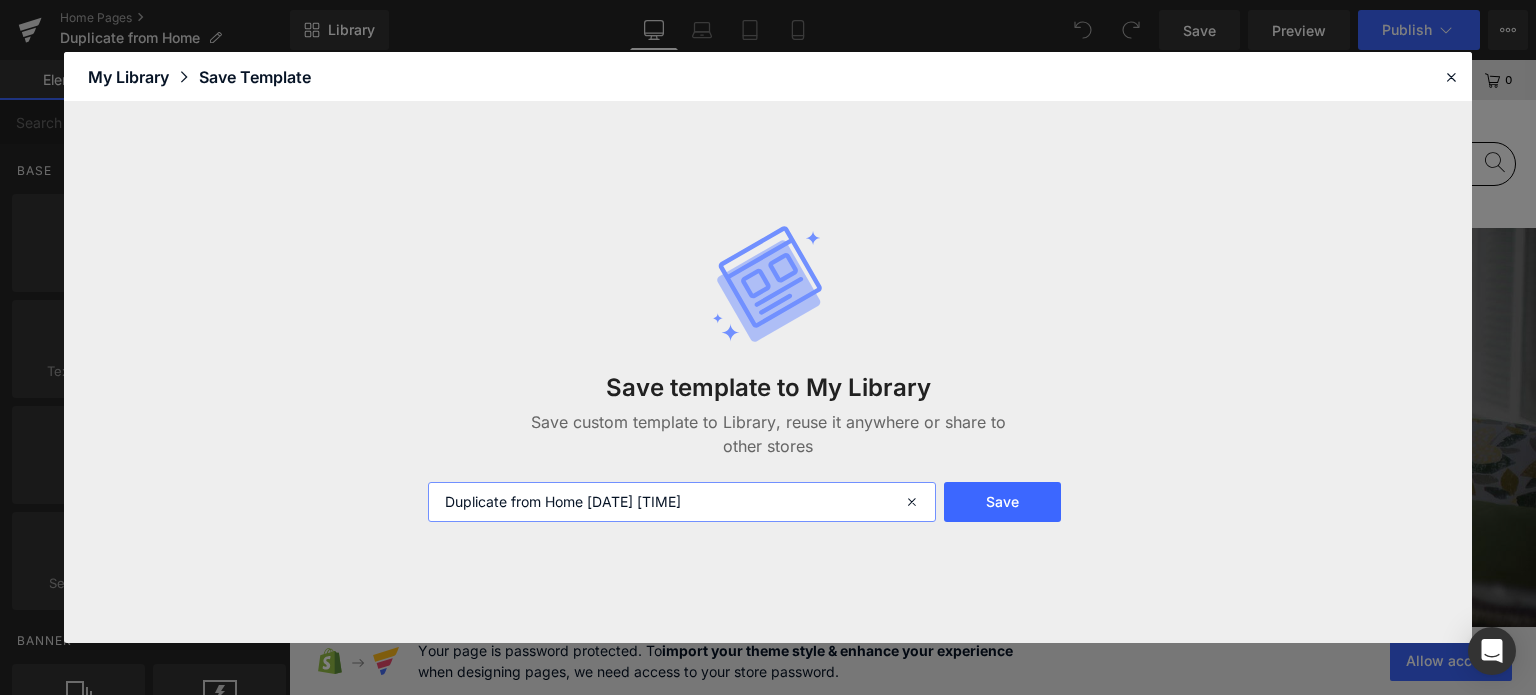 click on "Duplicate from Home [DATE] [TIME]" at bounding box center (682, 502) 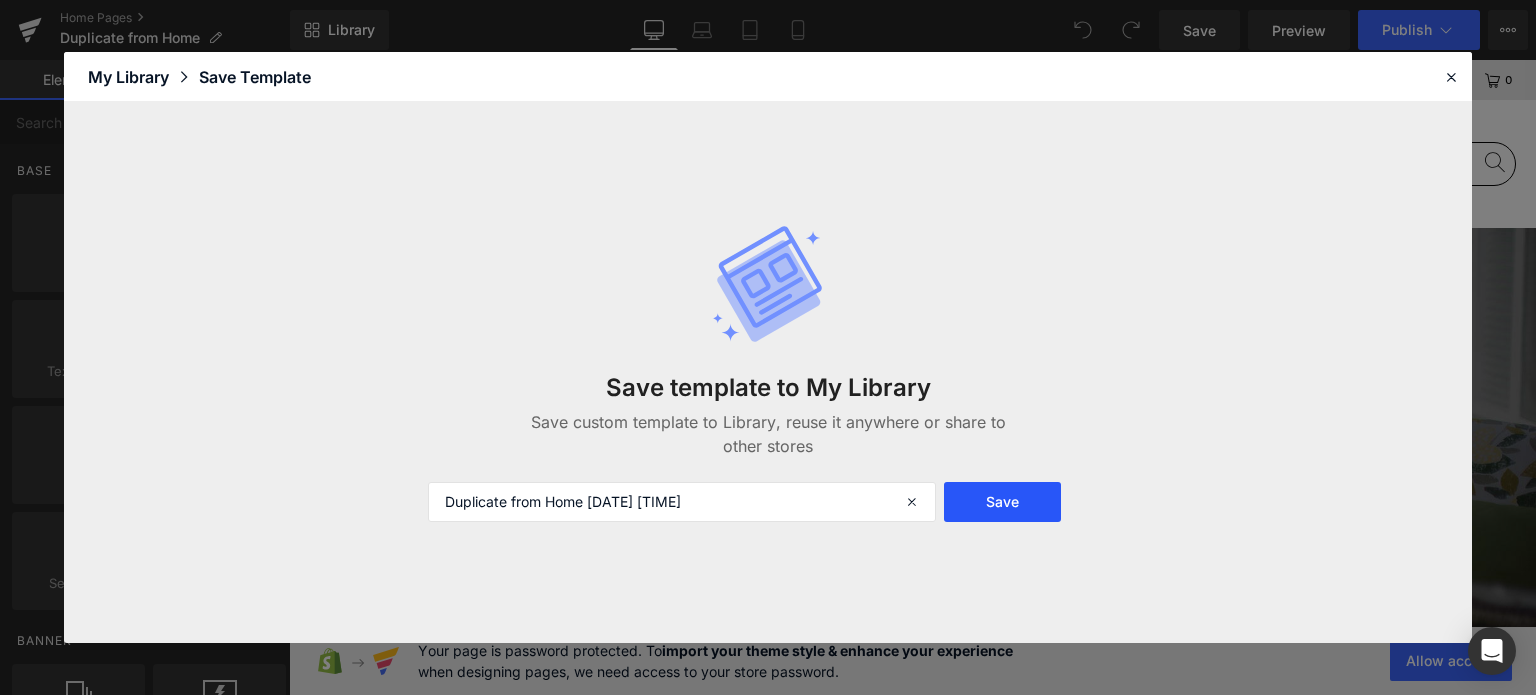 click on "Save" at bounding box center (1002, 502) 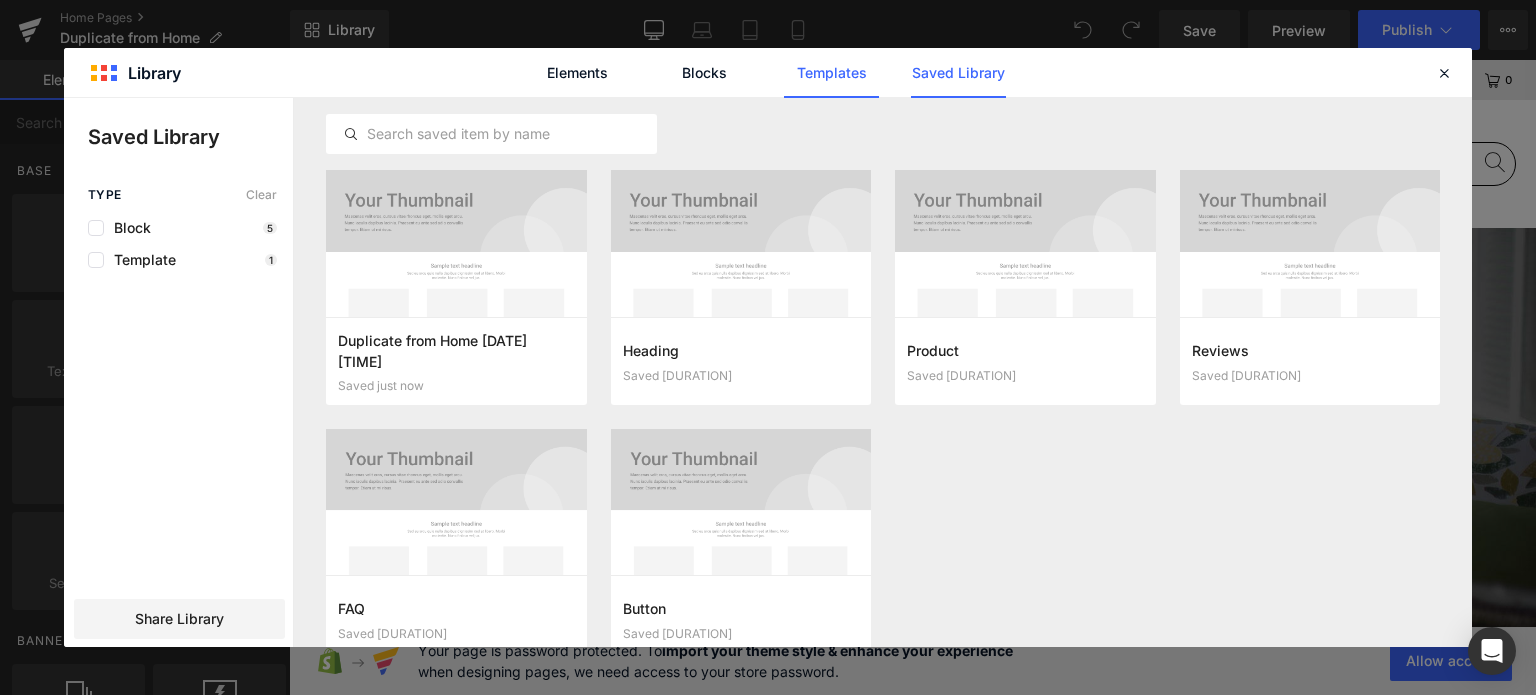 click on "Templates" 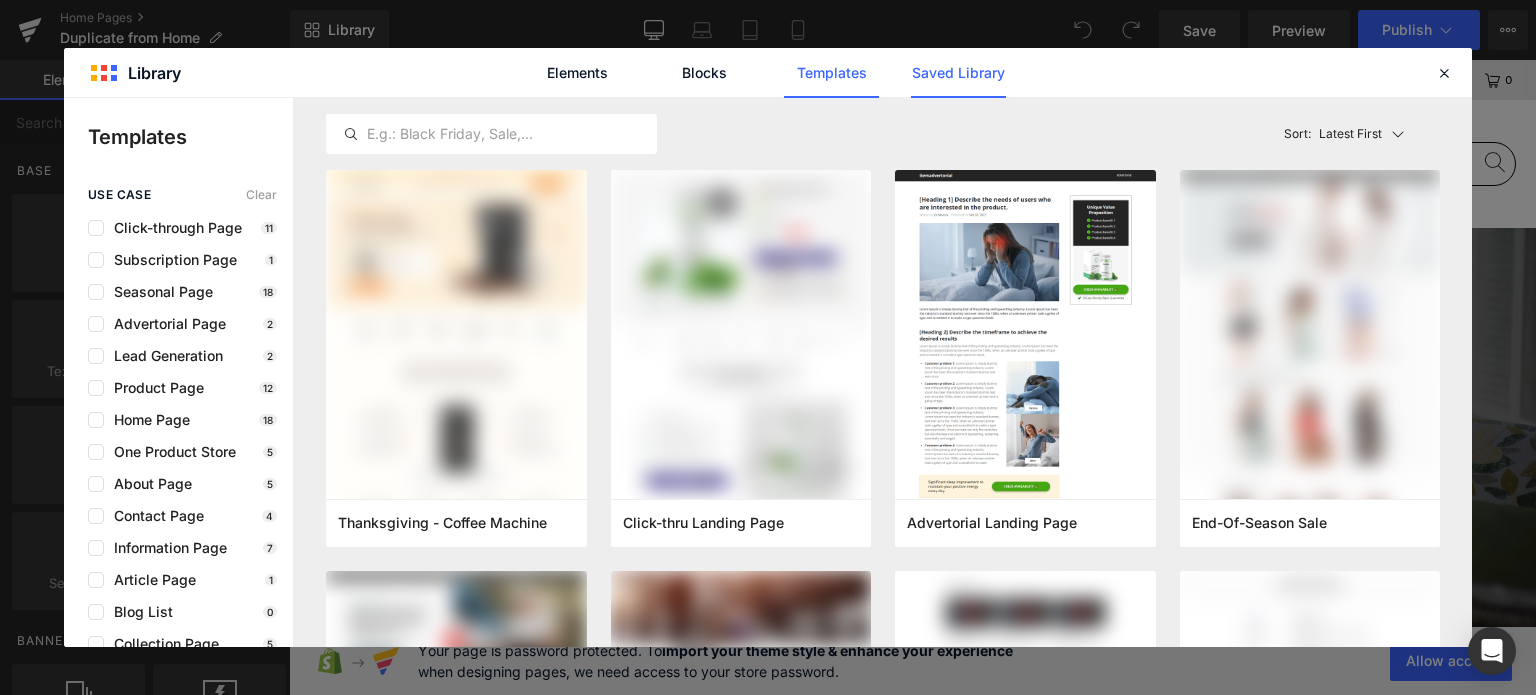 click on "Saved Library" 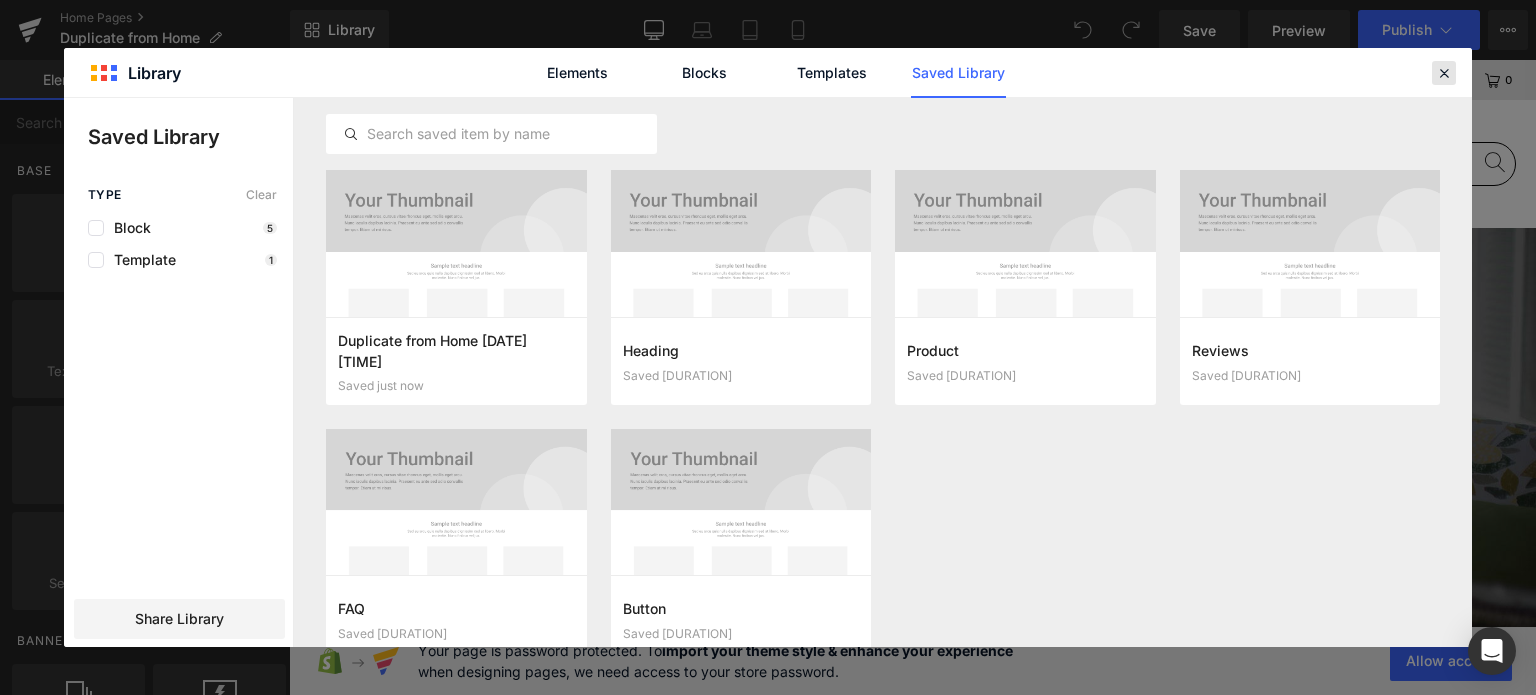 click at bounding box center (1444, 73) 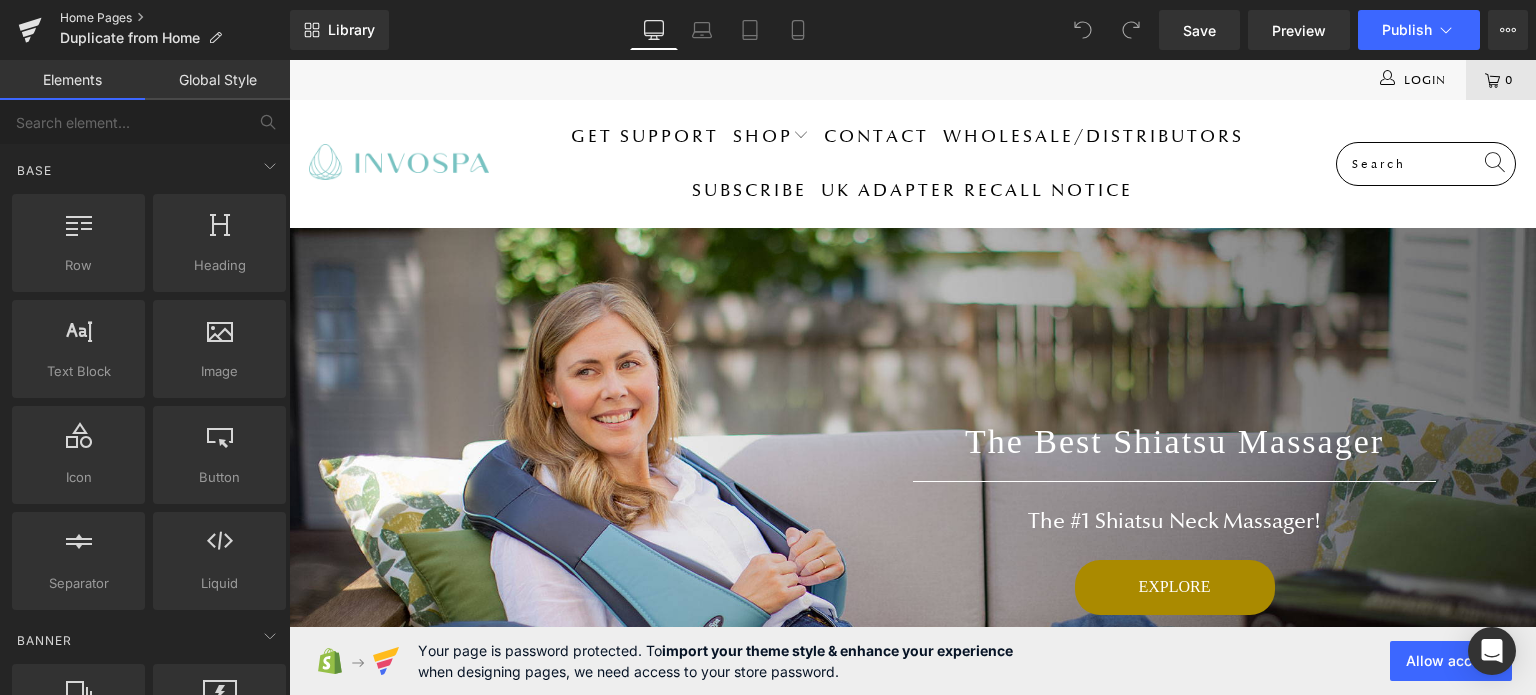 click on "Home Pages" at bounding box center (175, 18) 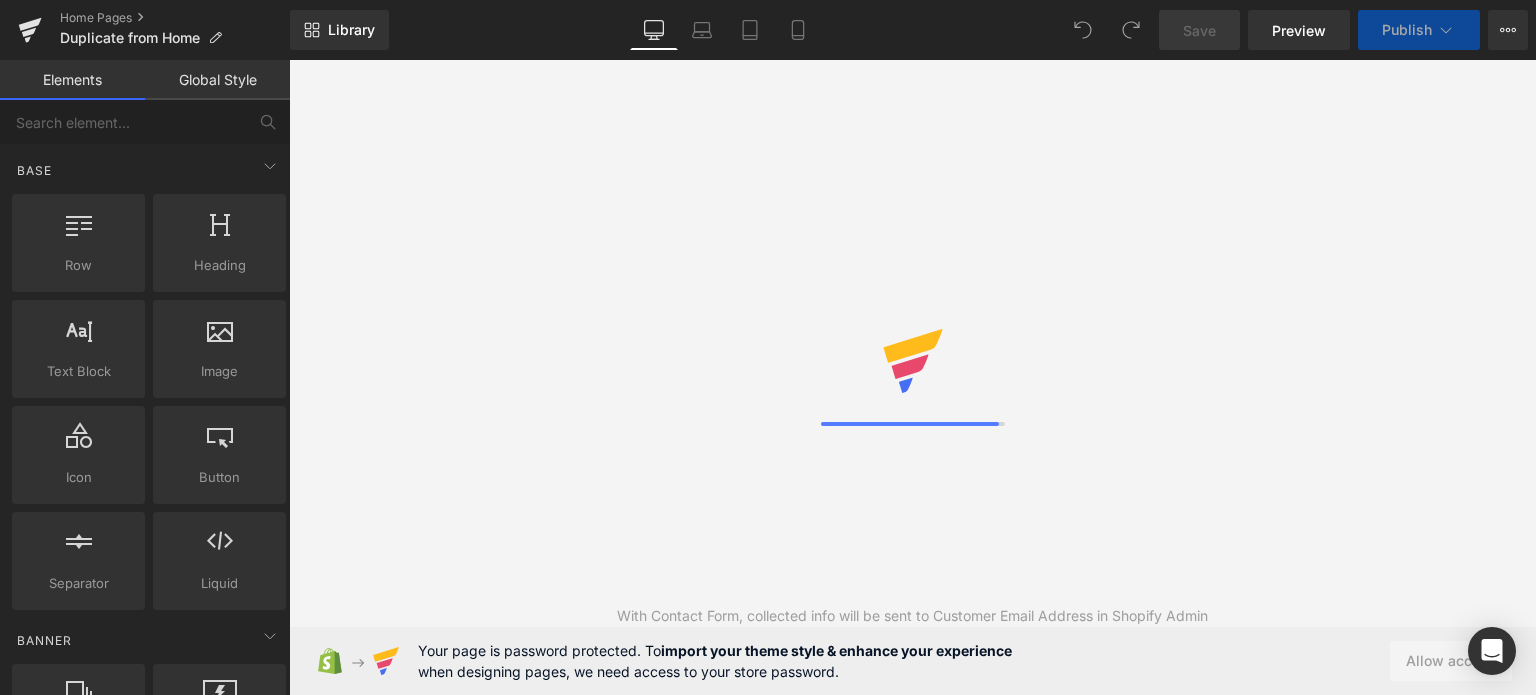 scroll, scrollTop: 0, scrollLeft: 0, axis: both 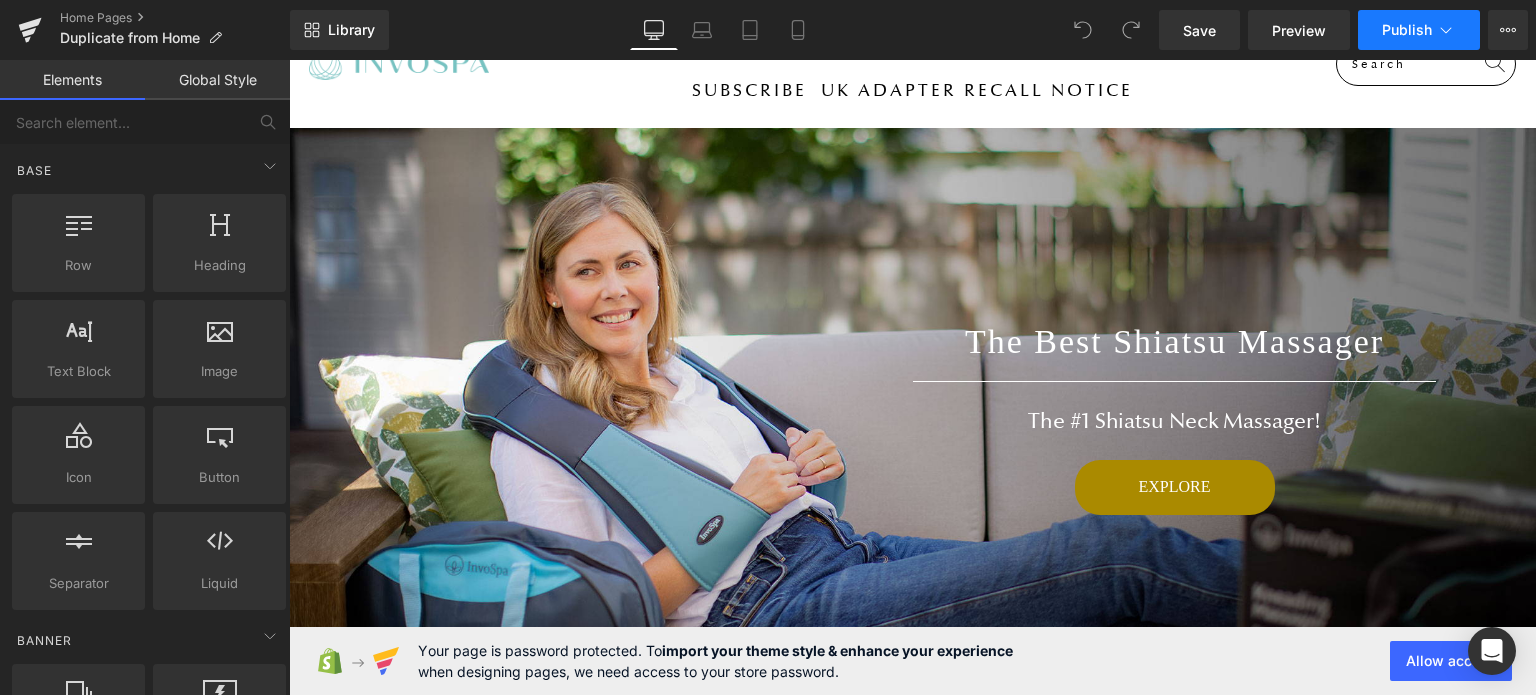 click 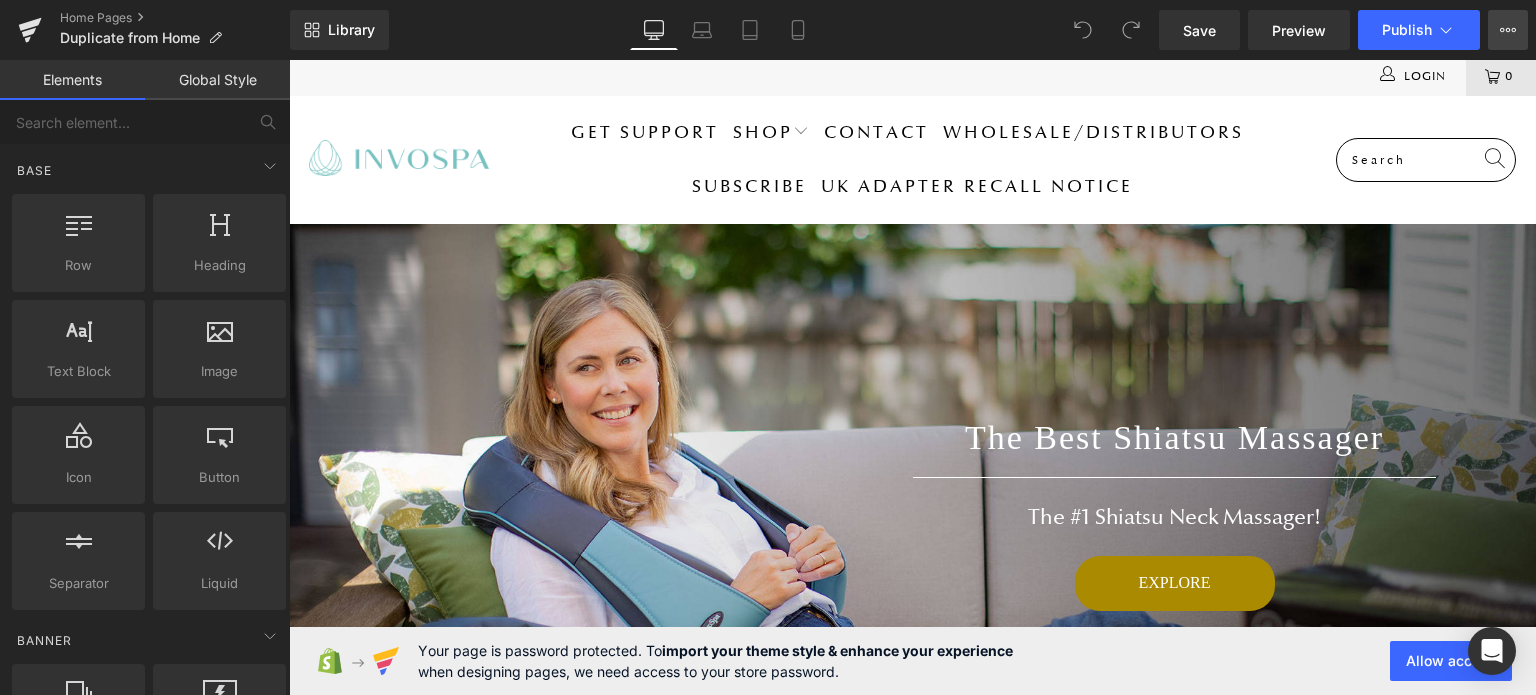 scroll, scrollTop: 0, scrollLeft: 0, axis: both 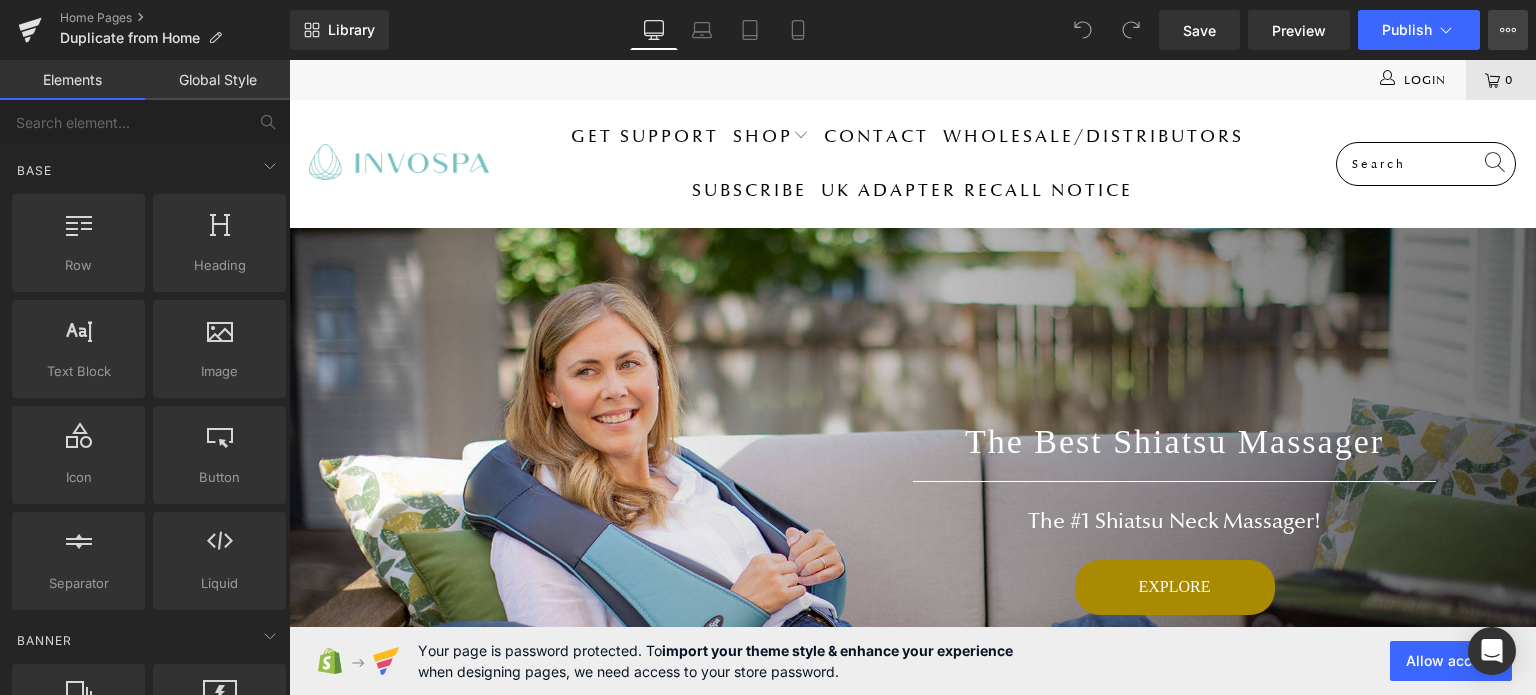 click on "View Live Page View with current Template Save Template to Library Schedule Publish  Optimize  Publish Settings Shortcuts" at bounding box center (1508, 30) 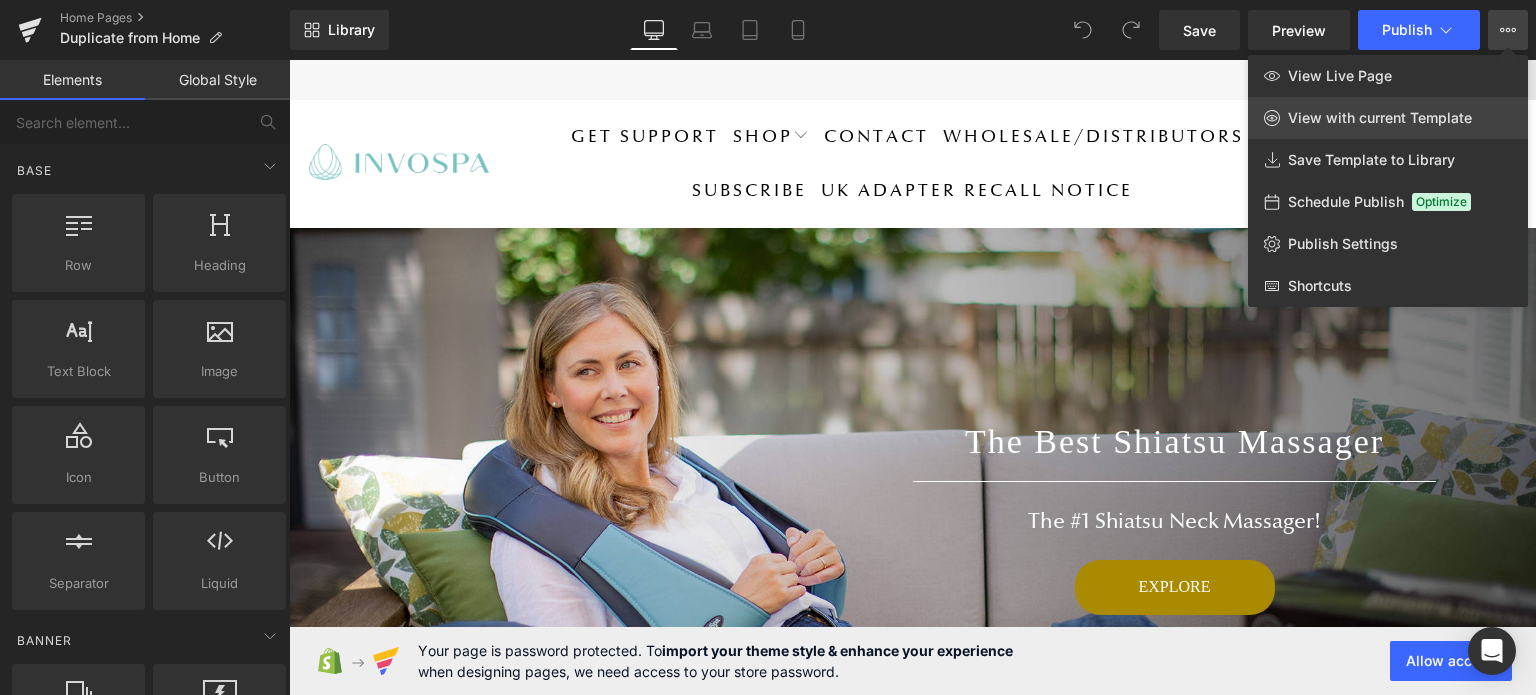 click on "View with current Template" at bounding box center [1380, 118] 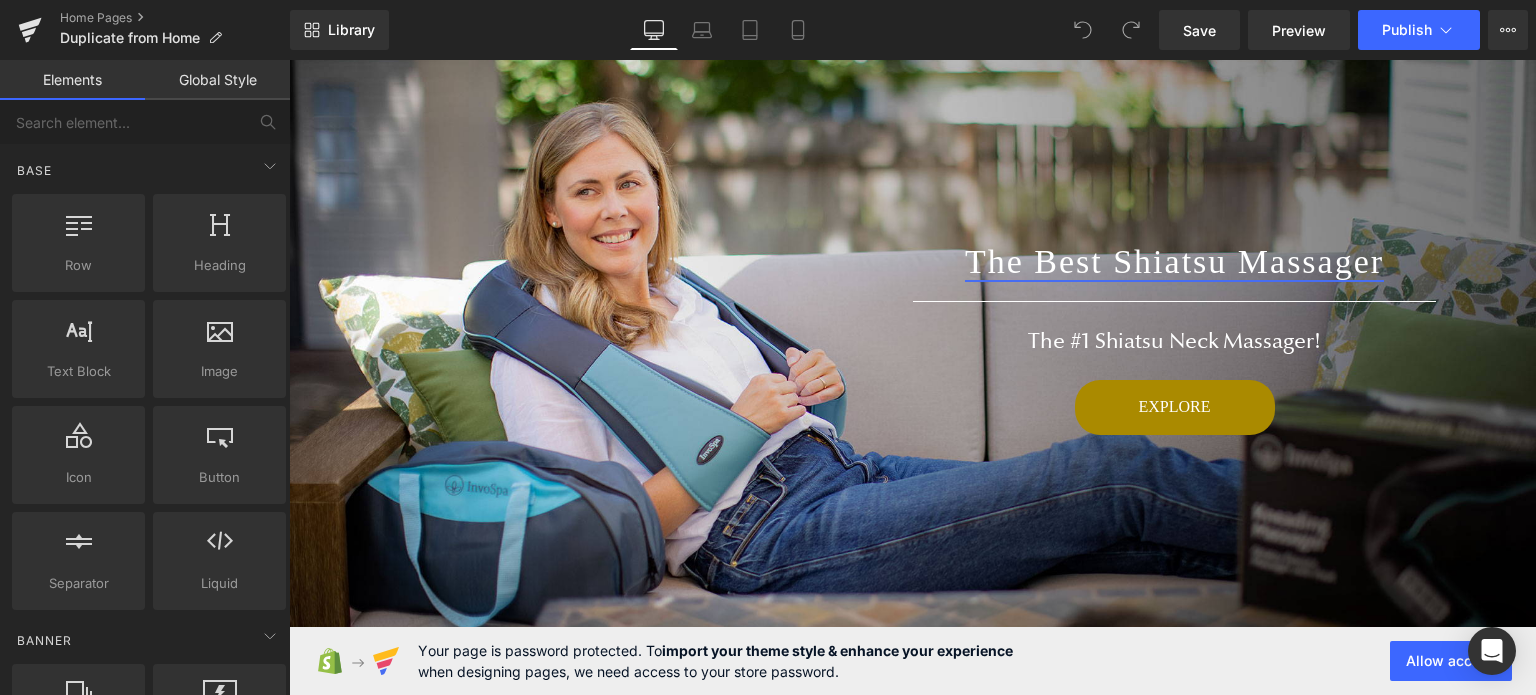 scroll, scrollTop: 200, scrollLeft: 0, axis: vertical 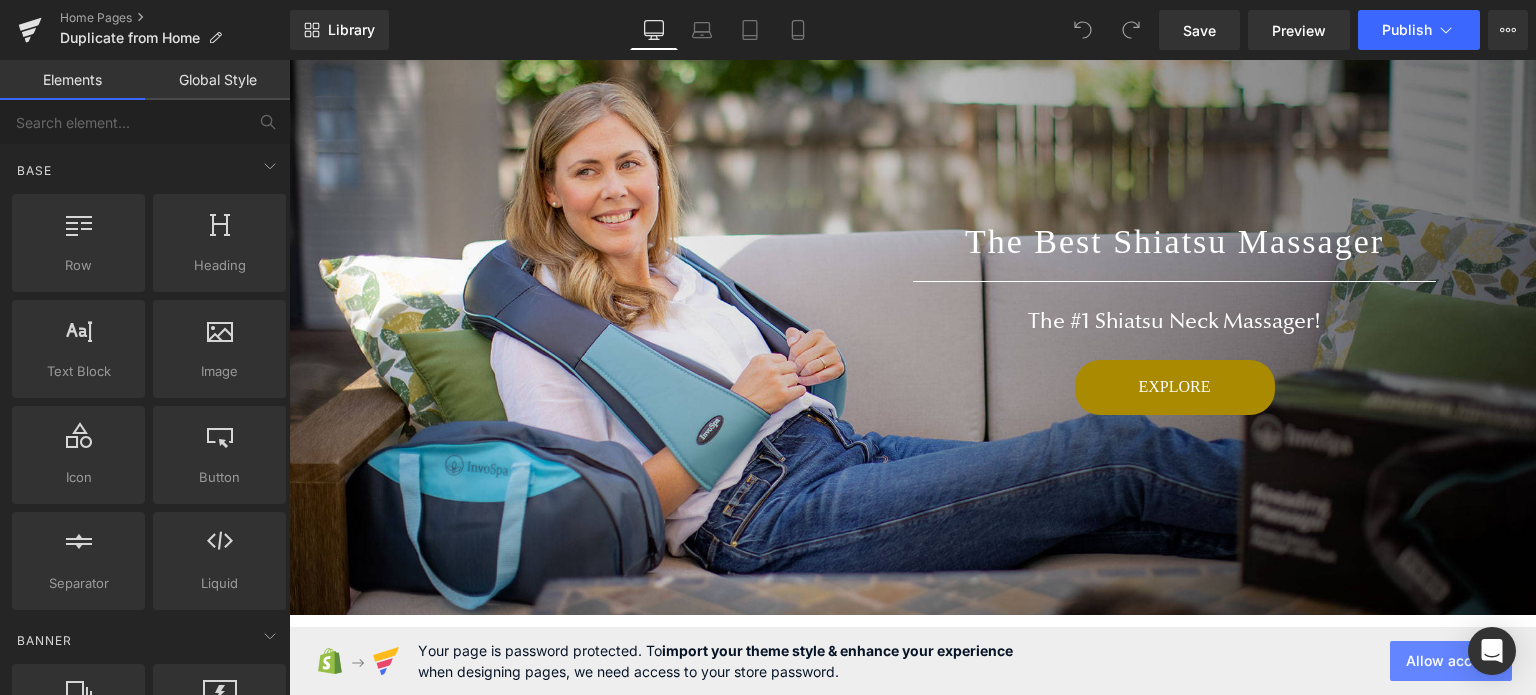click on "Allow access" at bounding box center (1451, 661) 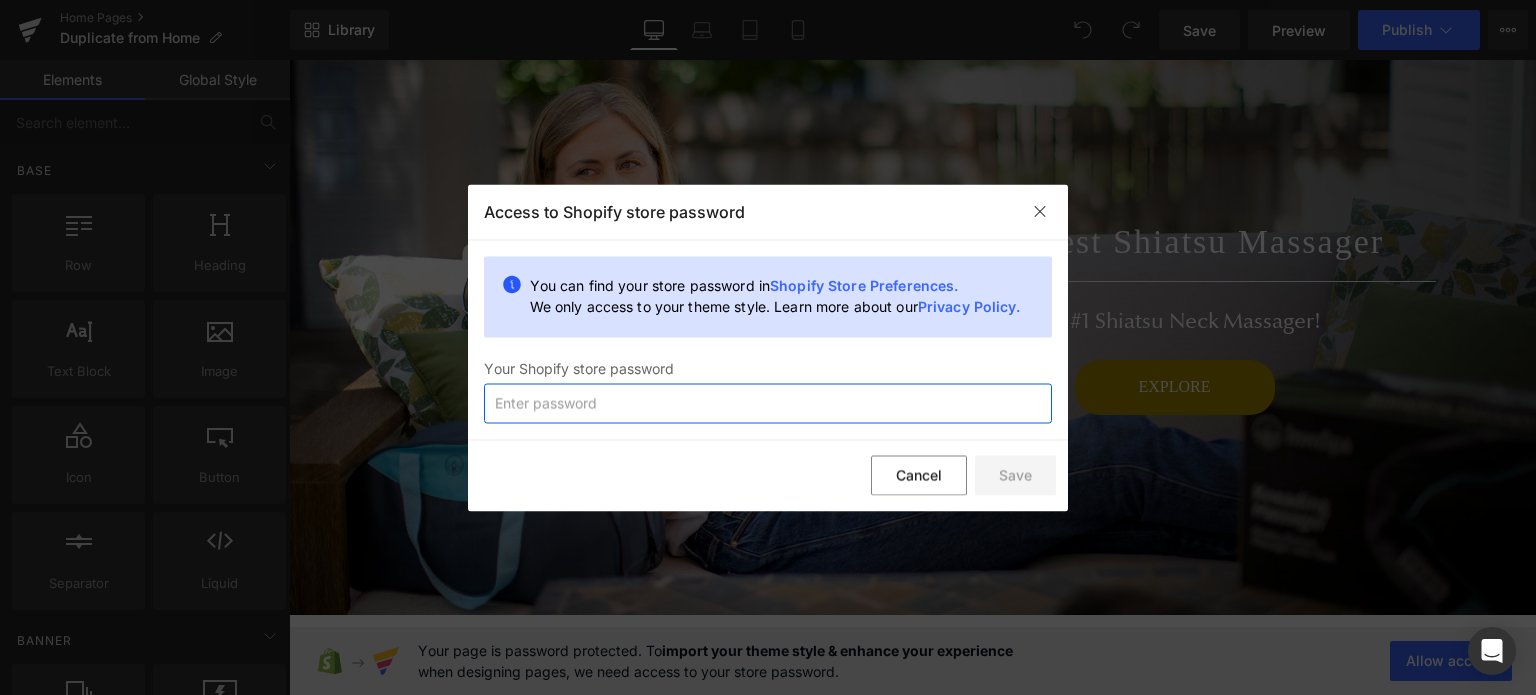 click at bounding box center [768, 403] 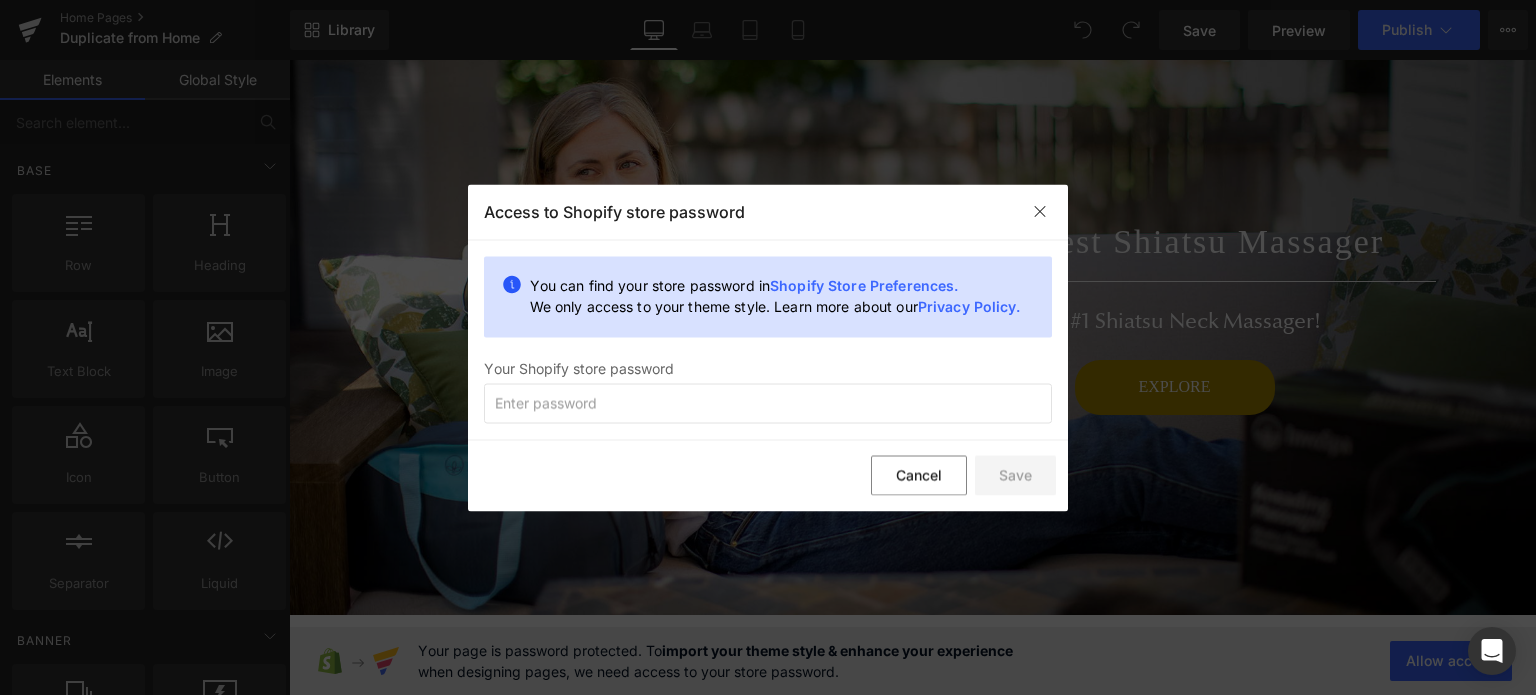 click on "Cancel
Save" at bounding box center (768, 475) 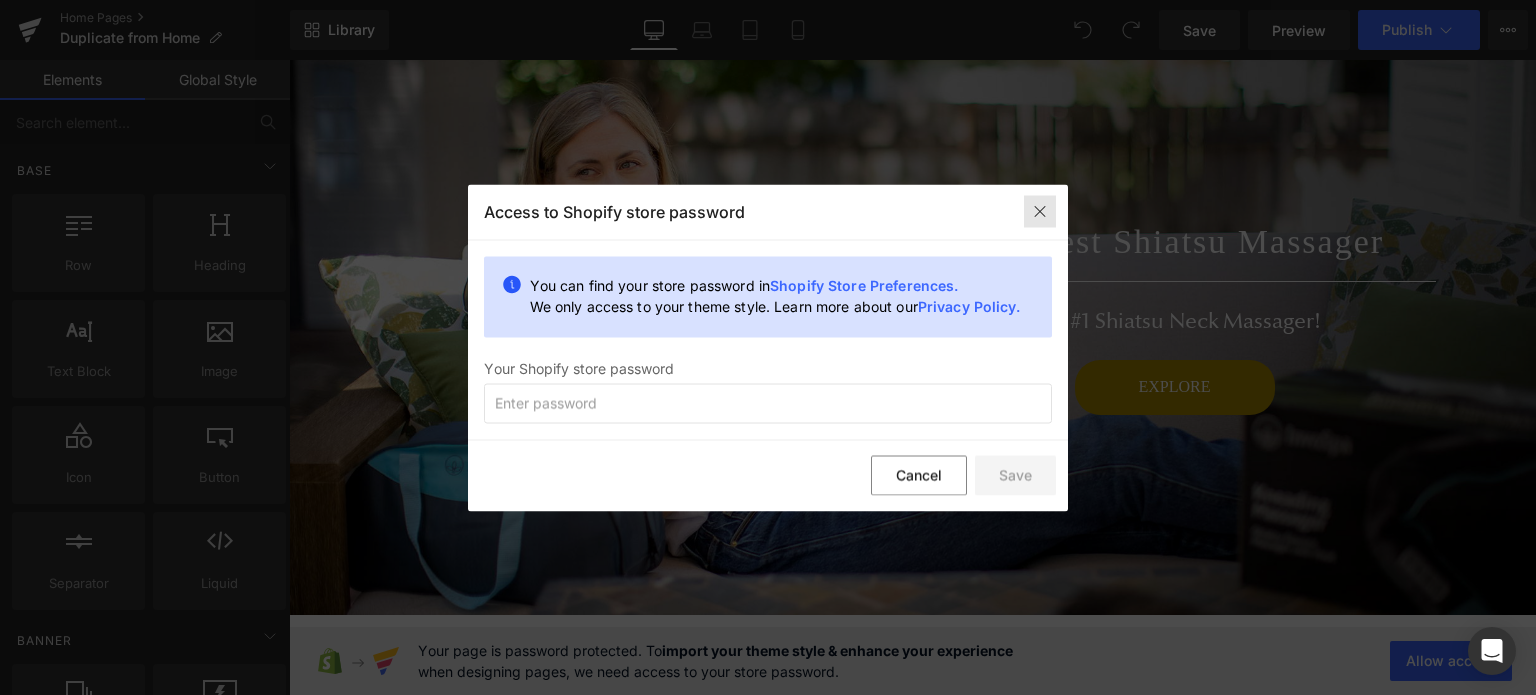 click at bounding box center (1040, 212) 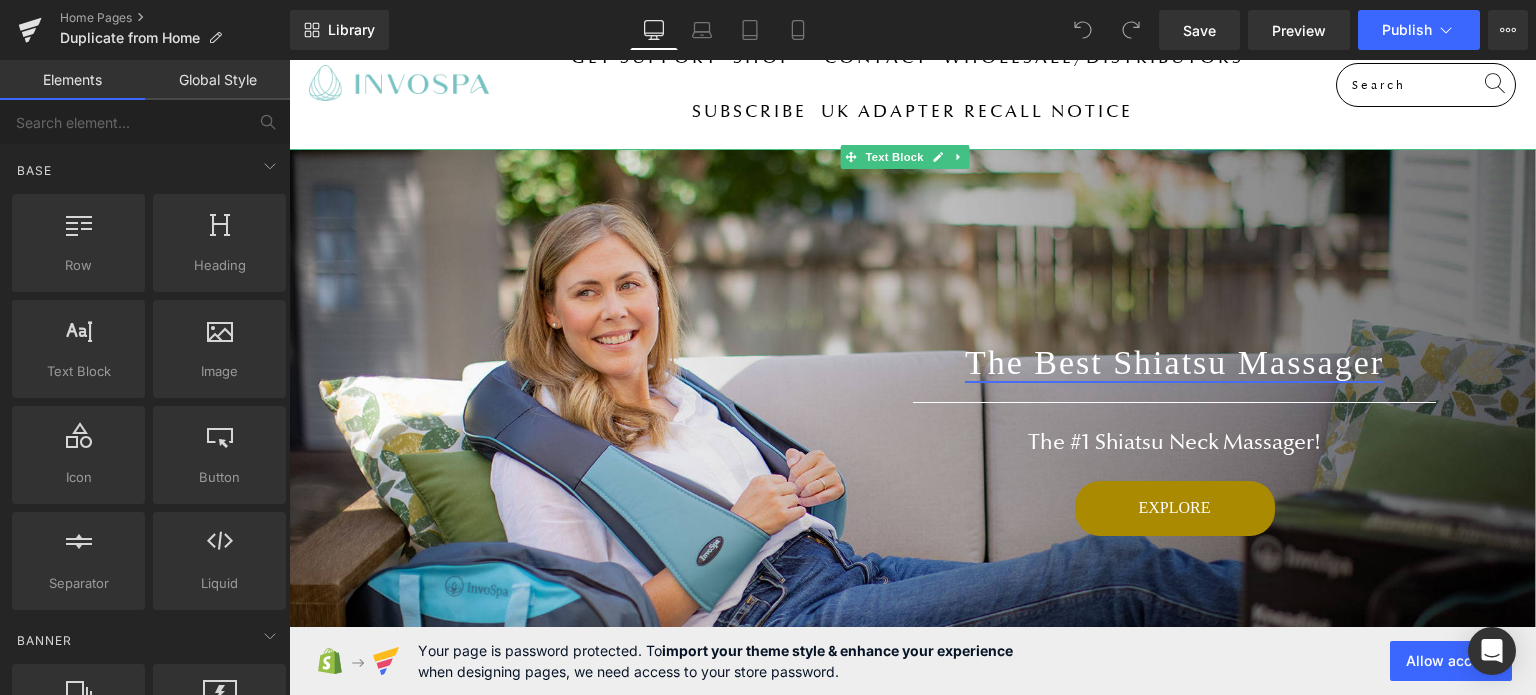 scroll, scrollTop: 300, scrollLeft: 0, axis: vertical 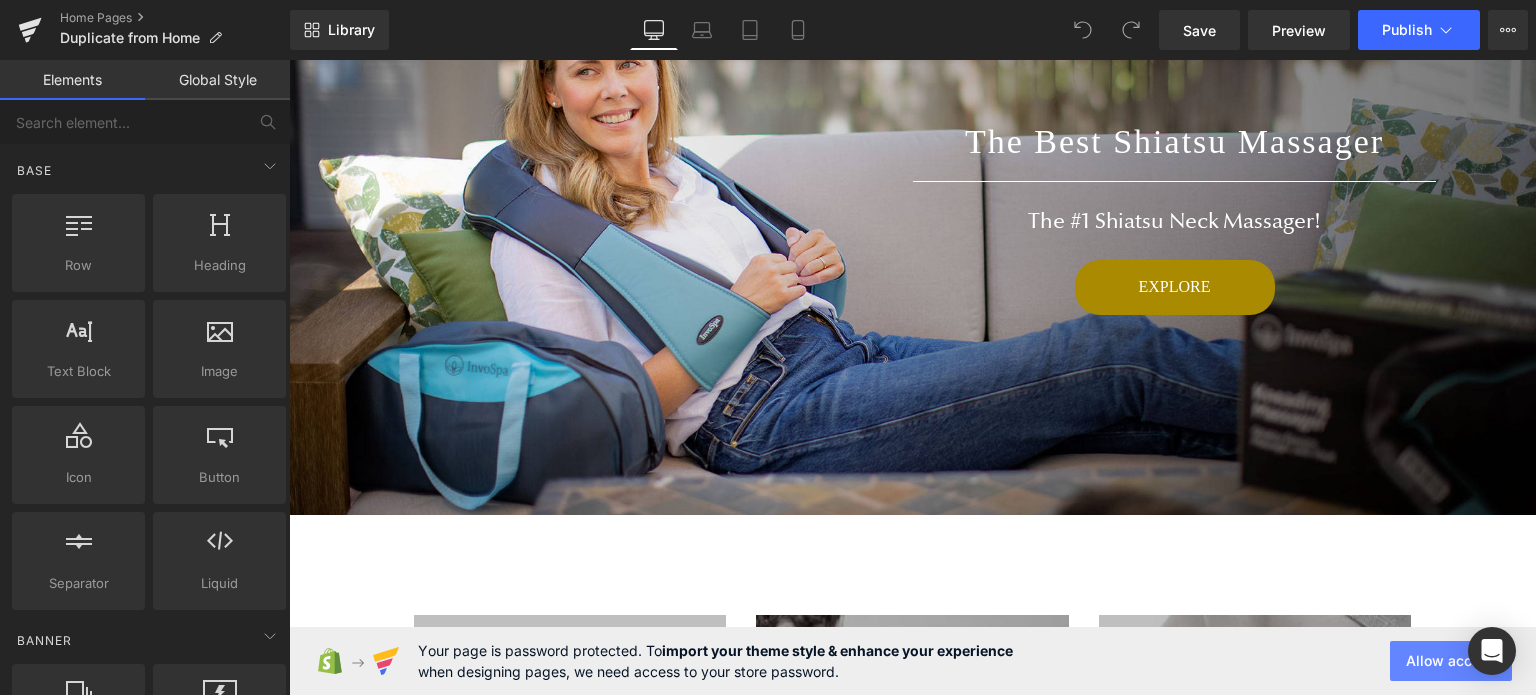 click on "Allow access" at bounding box center [1451, 661] 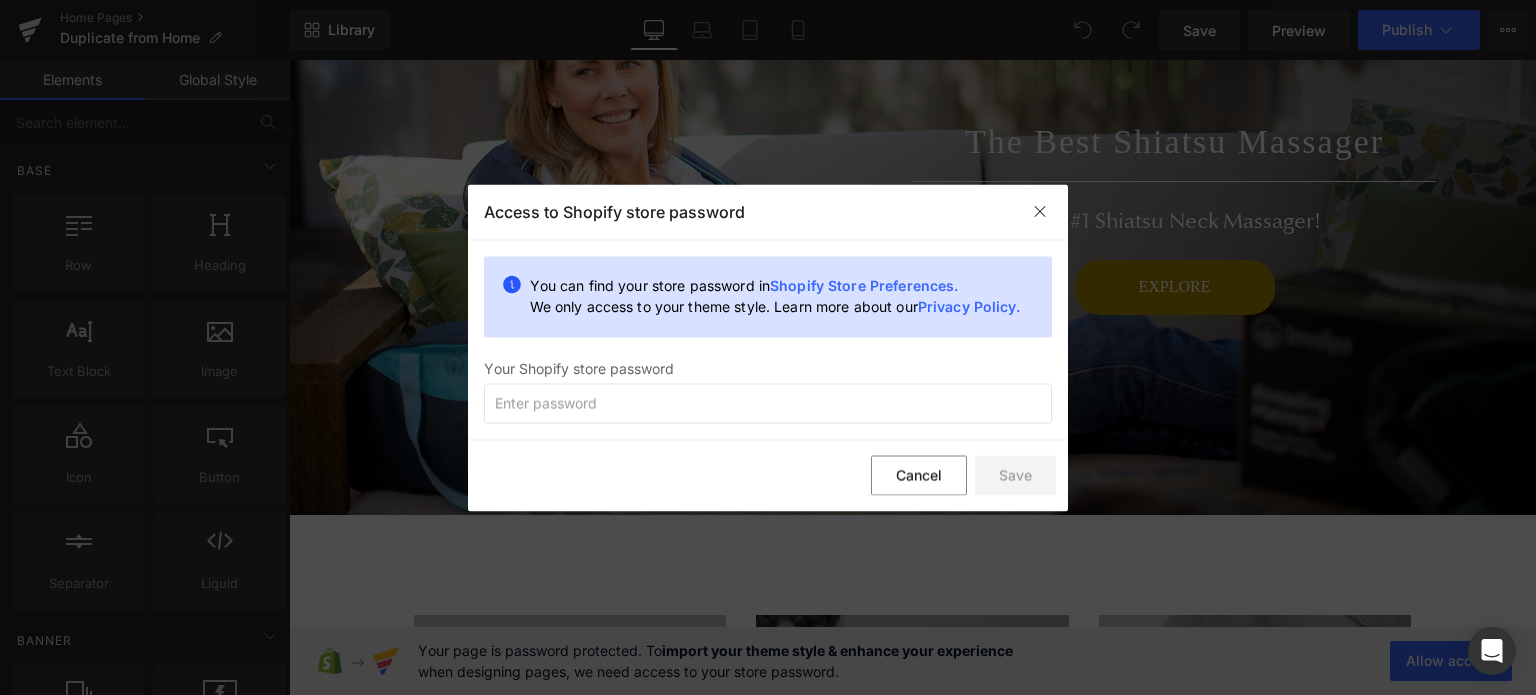 click on "Shopify Store Preferences." at bounding box center (864, 284) 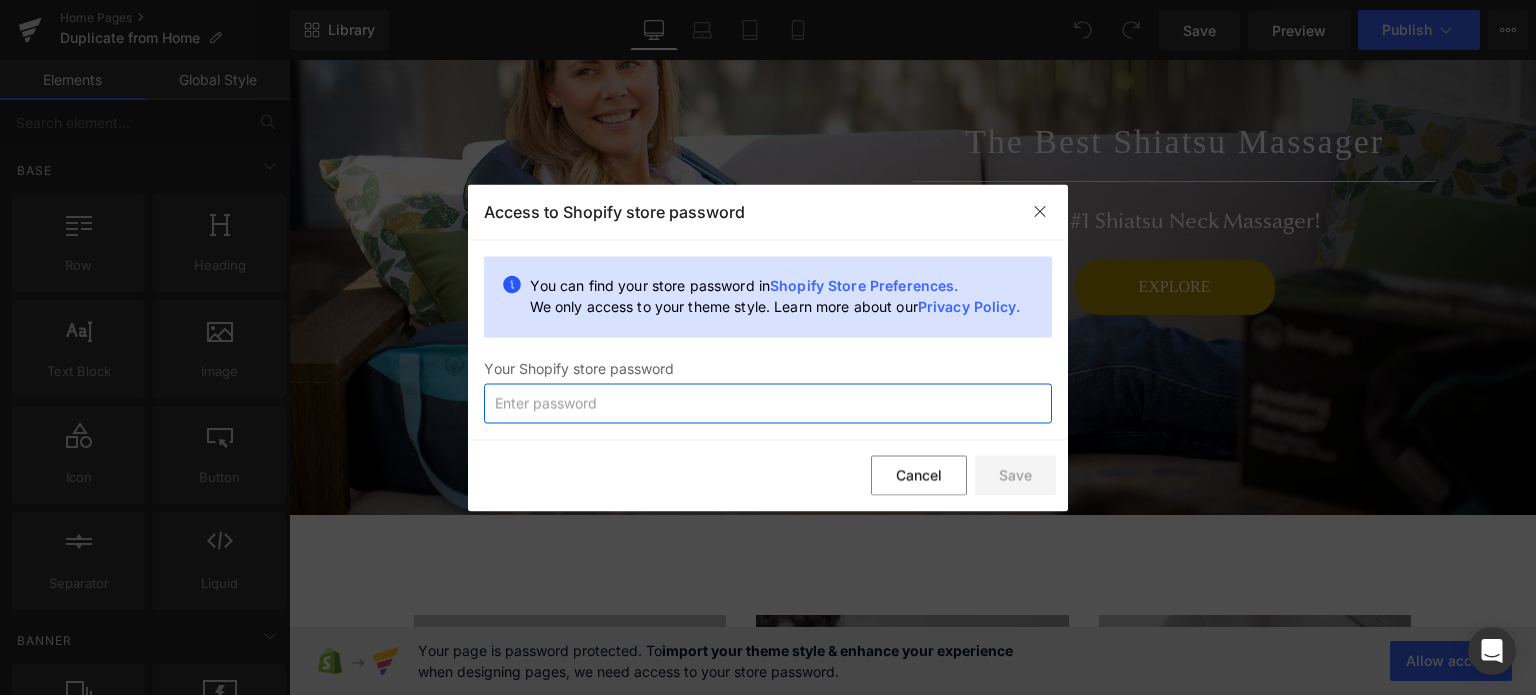drag, startPoint x: 811, startPoint y: 415, endPoint x: 834, endPoint y: 413, distance: 23.086792 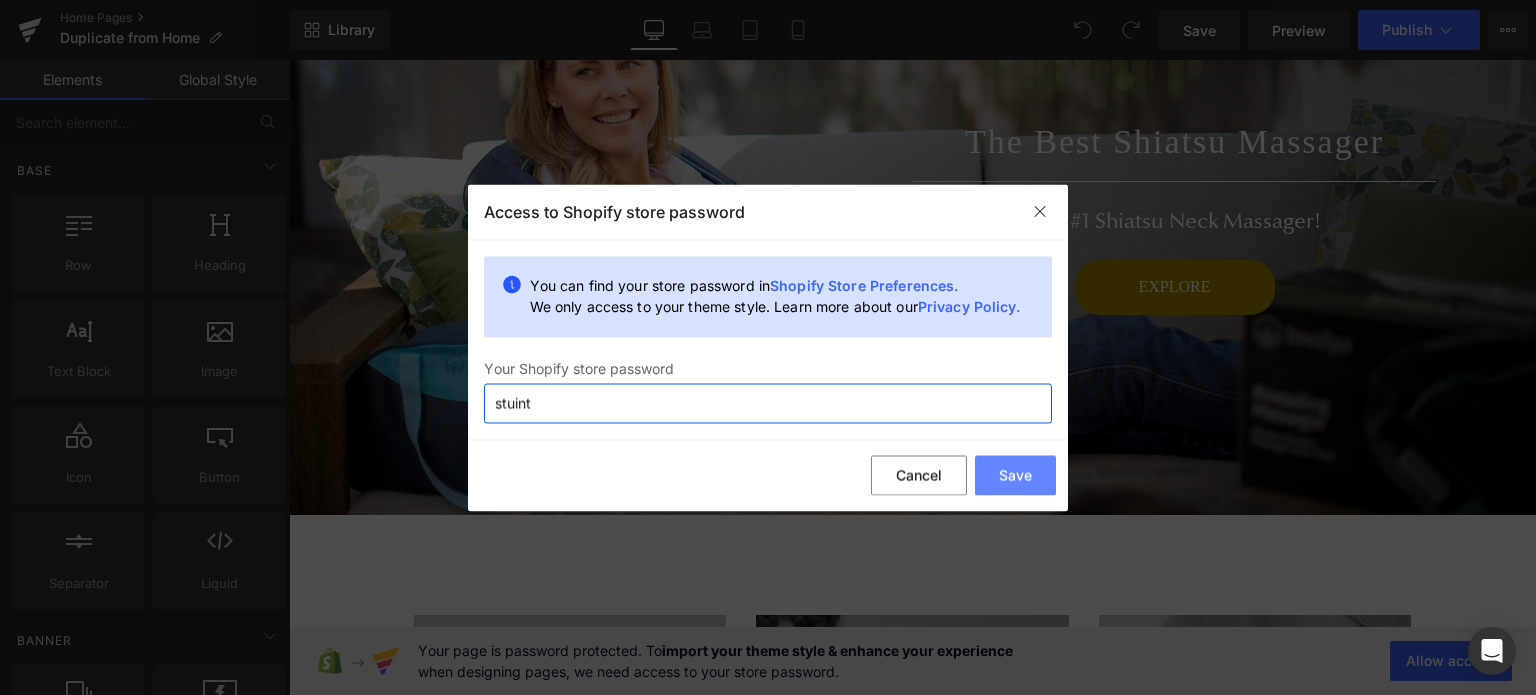 type on "stuint" 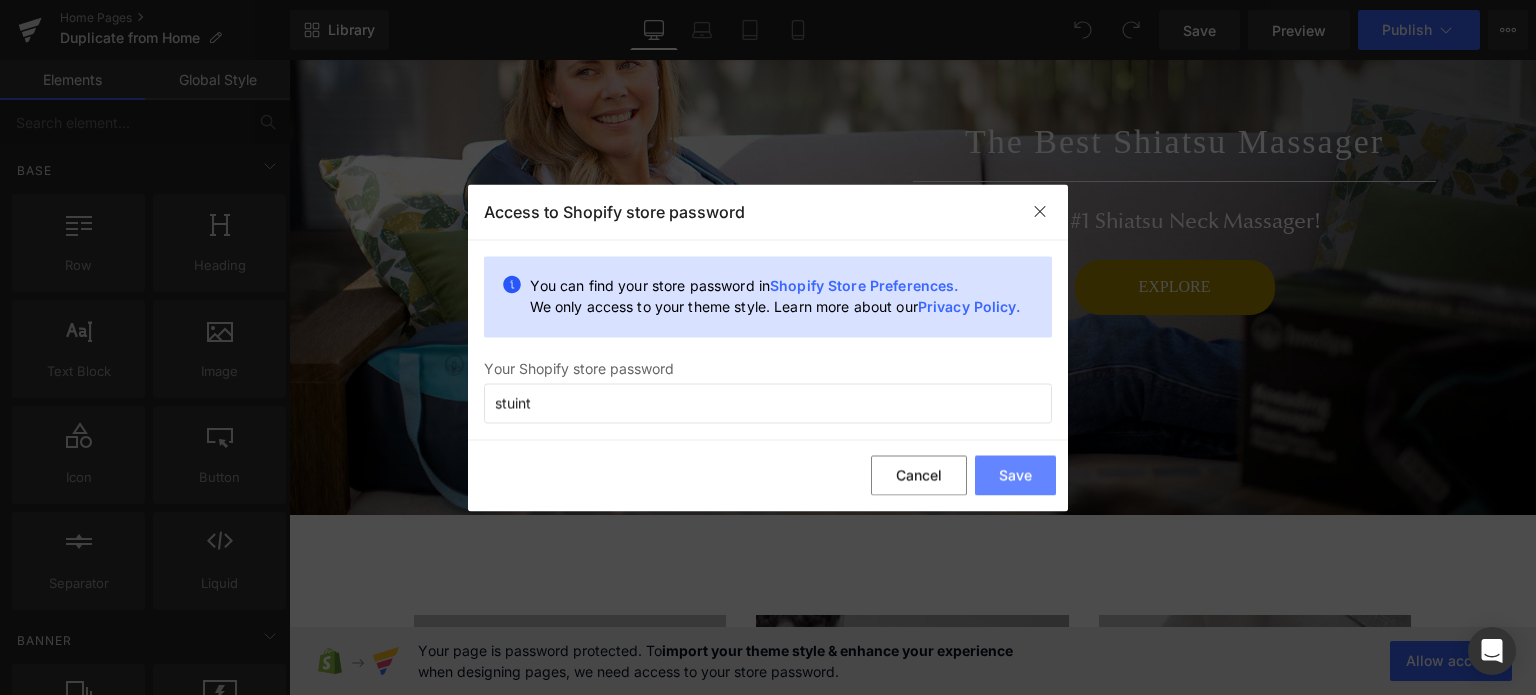 click on "Save" at bounding box center (1015, 476) 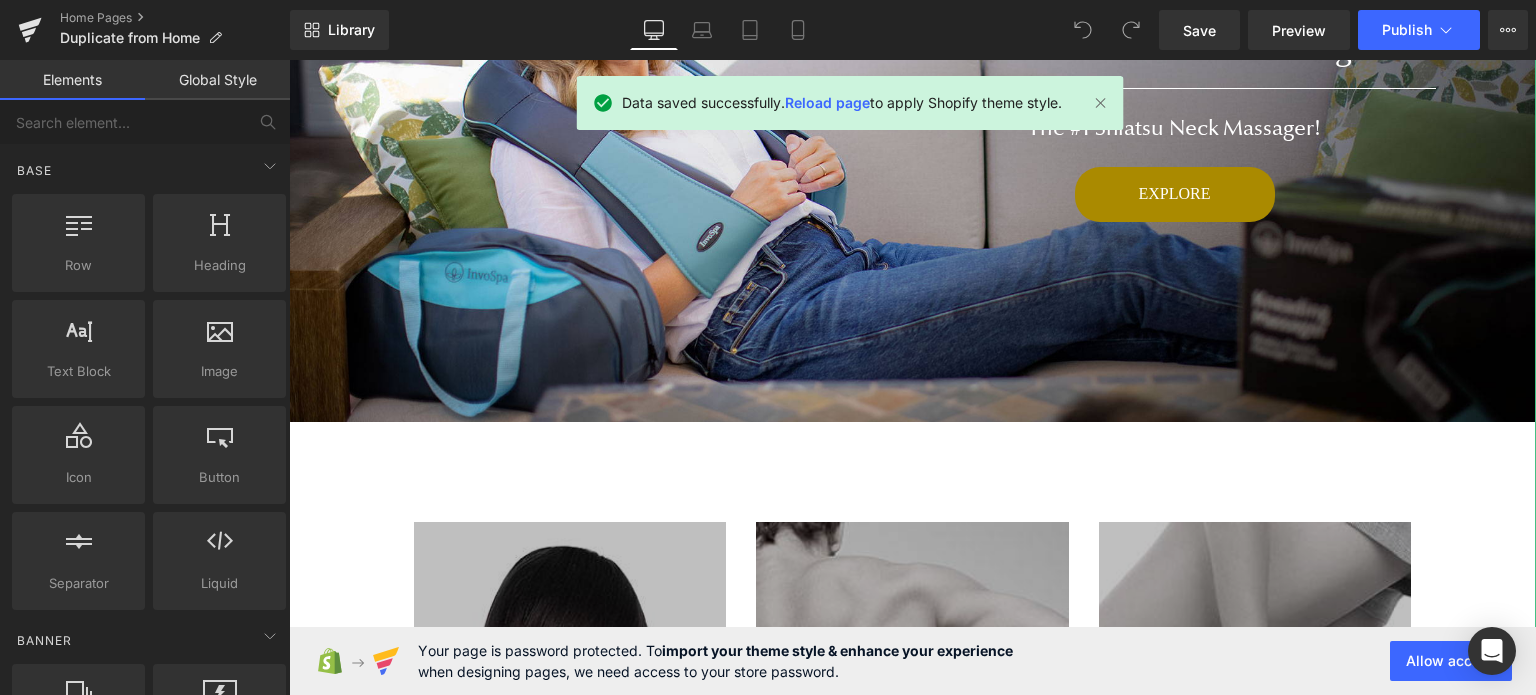 scroll, scrollTop: 400, scrollLeft: 0, axis: vertical 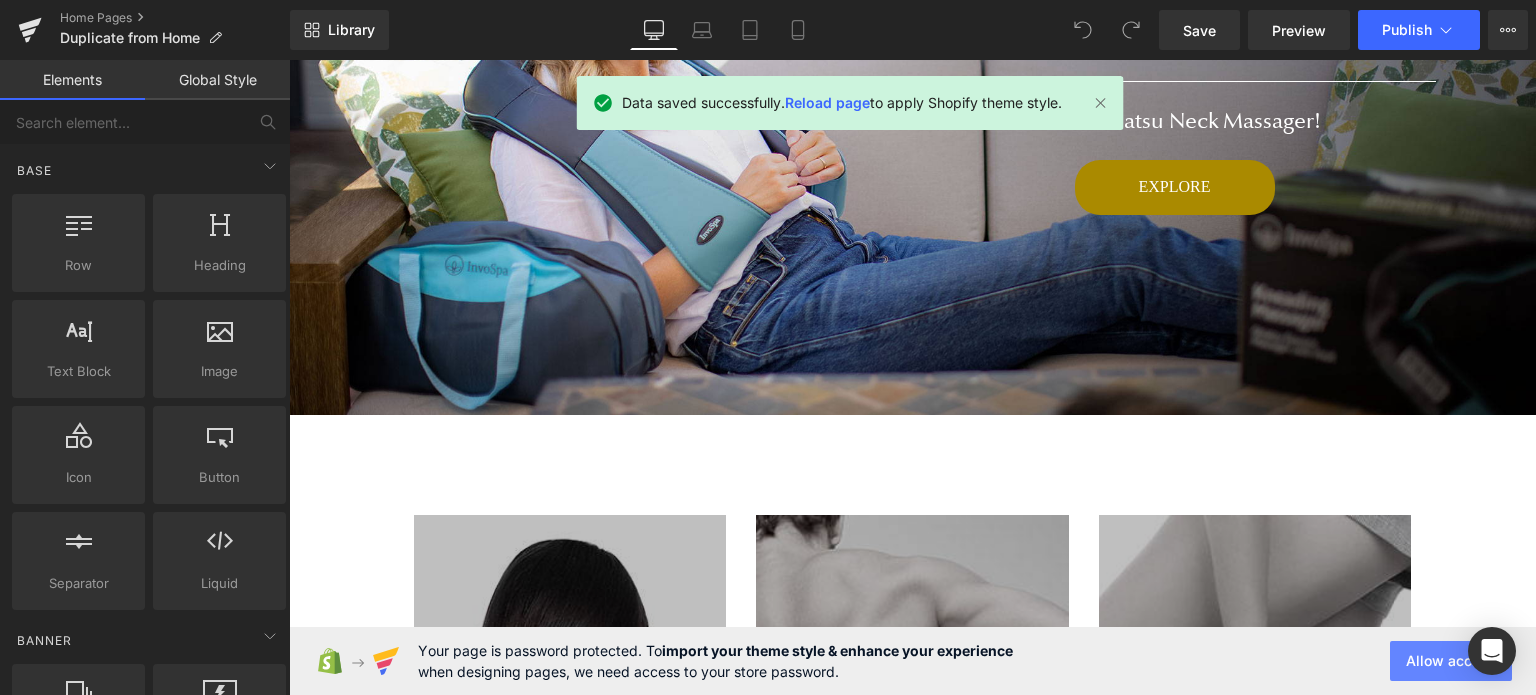 click on "Allow access" at bounding box center [1451, 661] 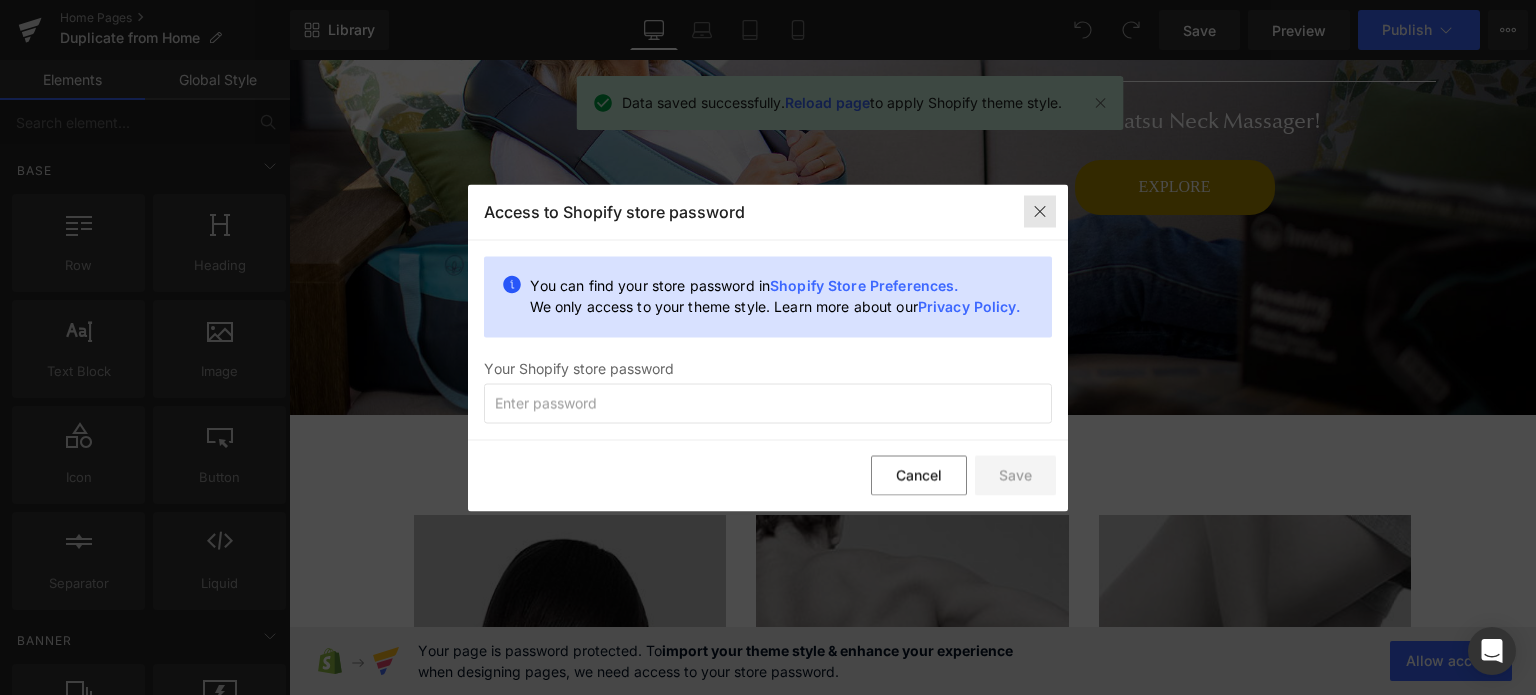 click at bounding box center [1040, 212] 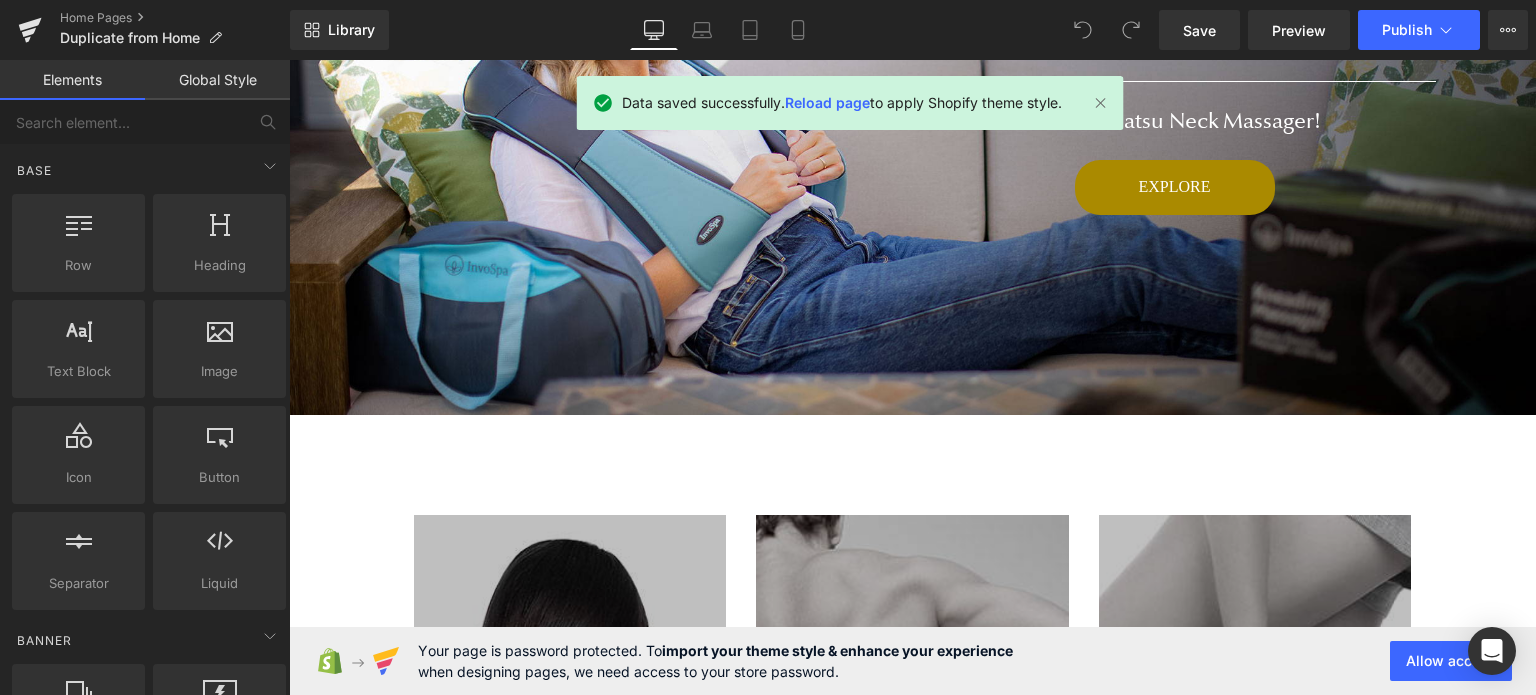 click on "Reload page" at bounding box center [827, 102] 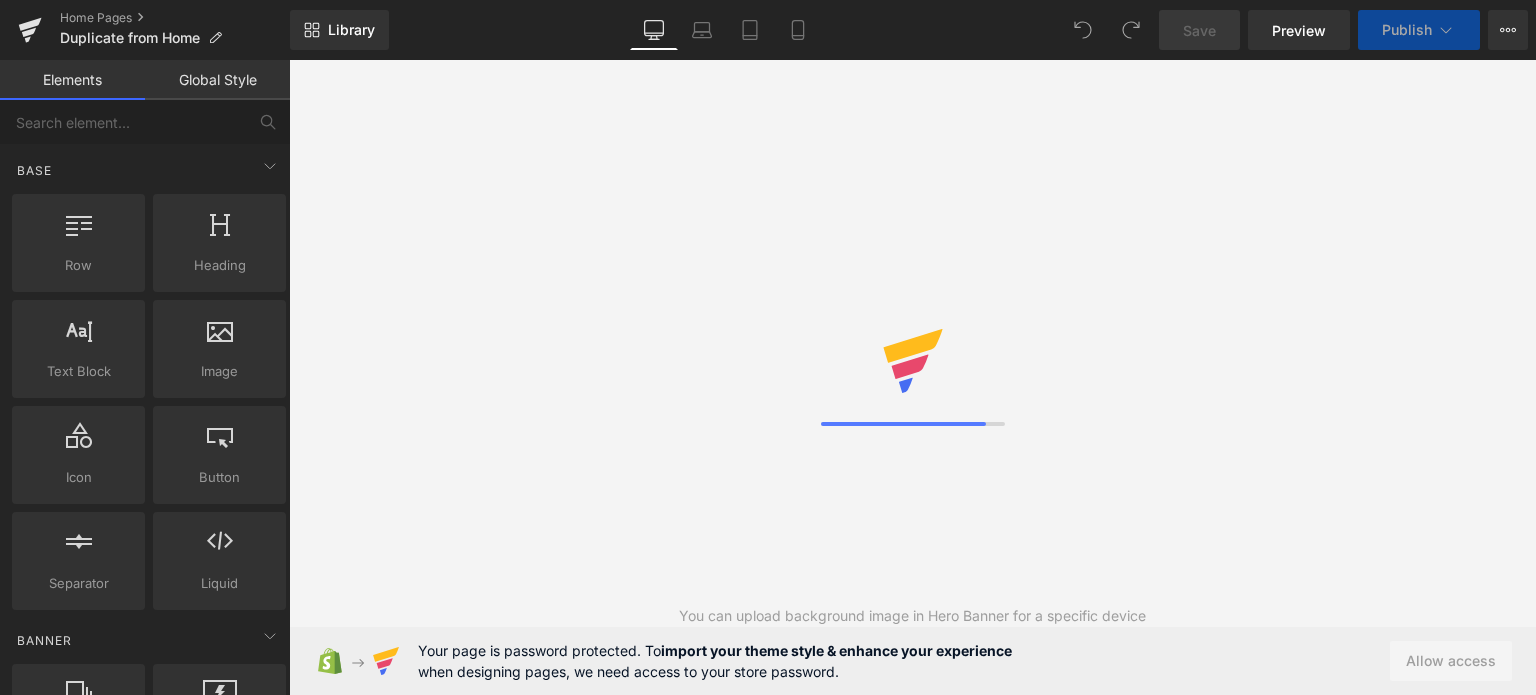 scroll, scrollTop: 0, scrollLeft: 0, axis: both 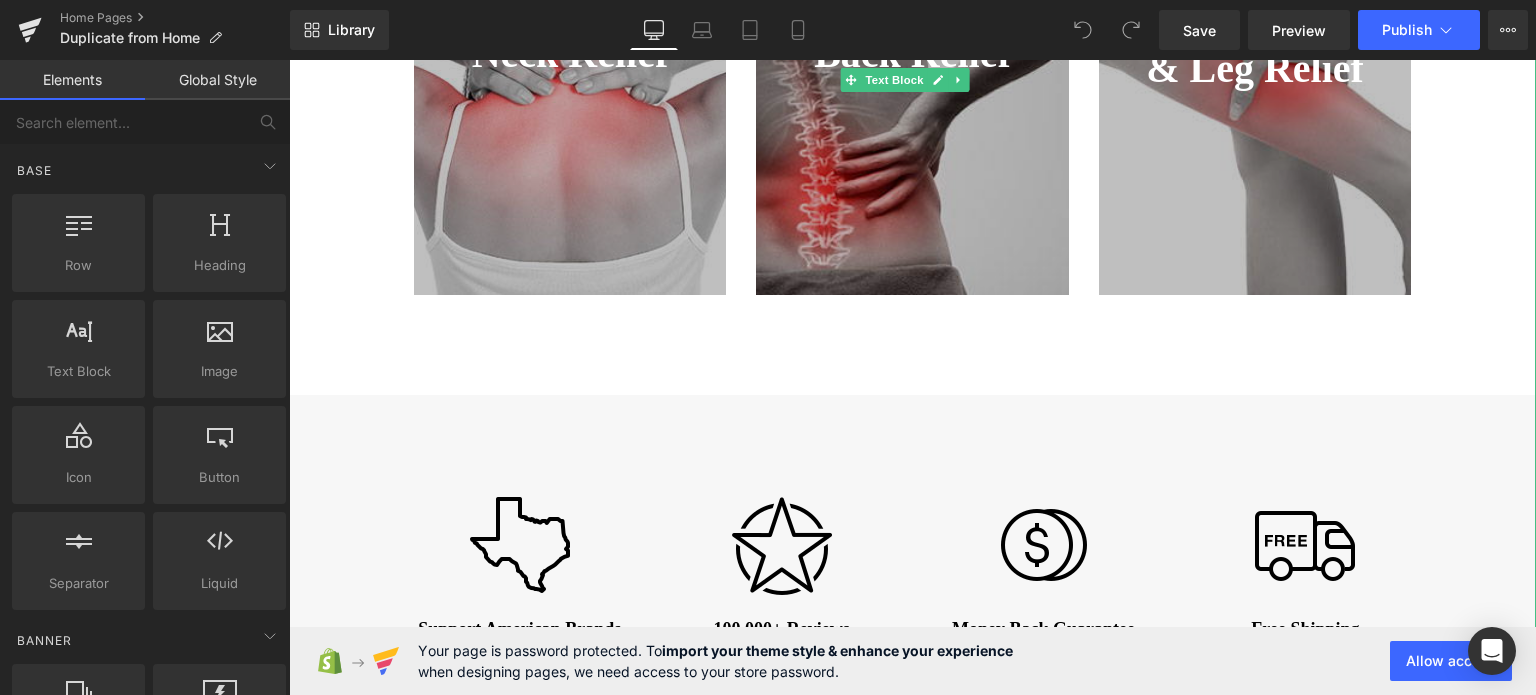 click at bounding box center [782, 545] 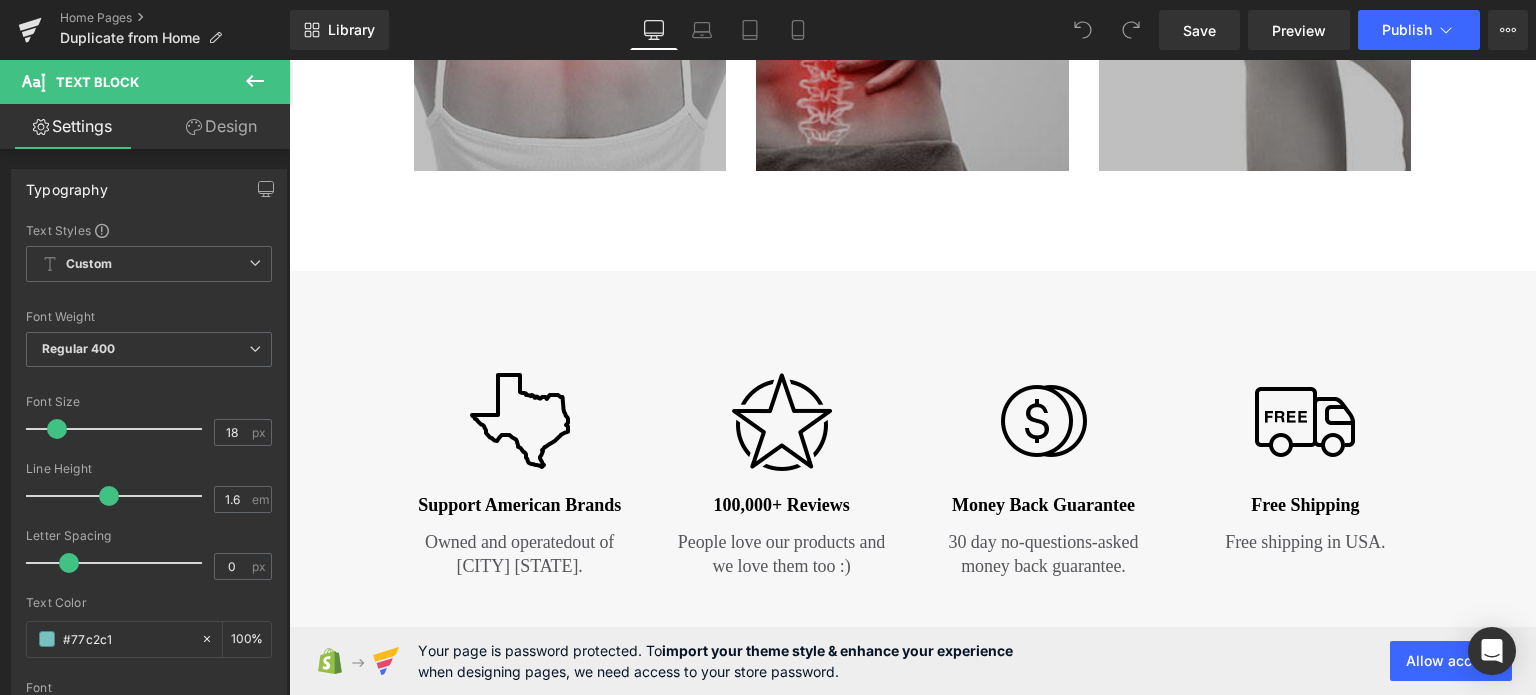 scroll, scrollTop: 1500, scrollLeft: 0, axis: vertical 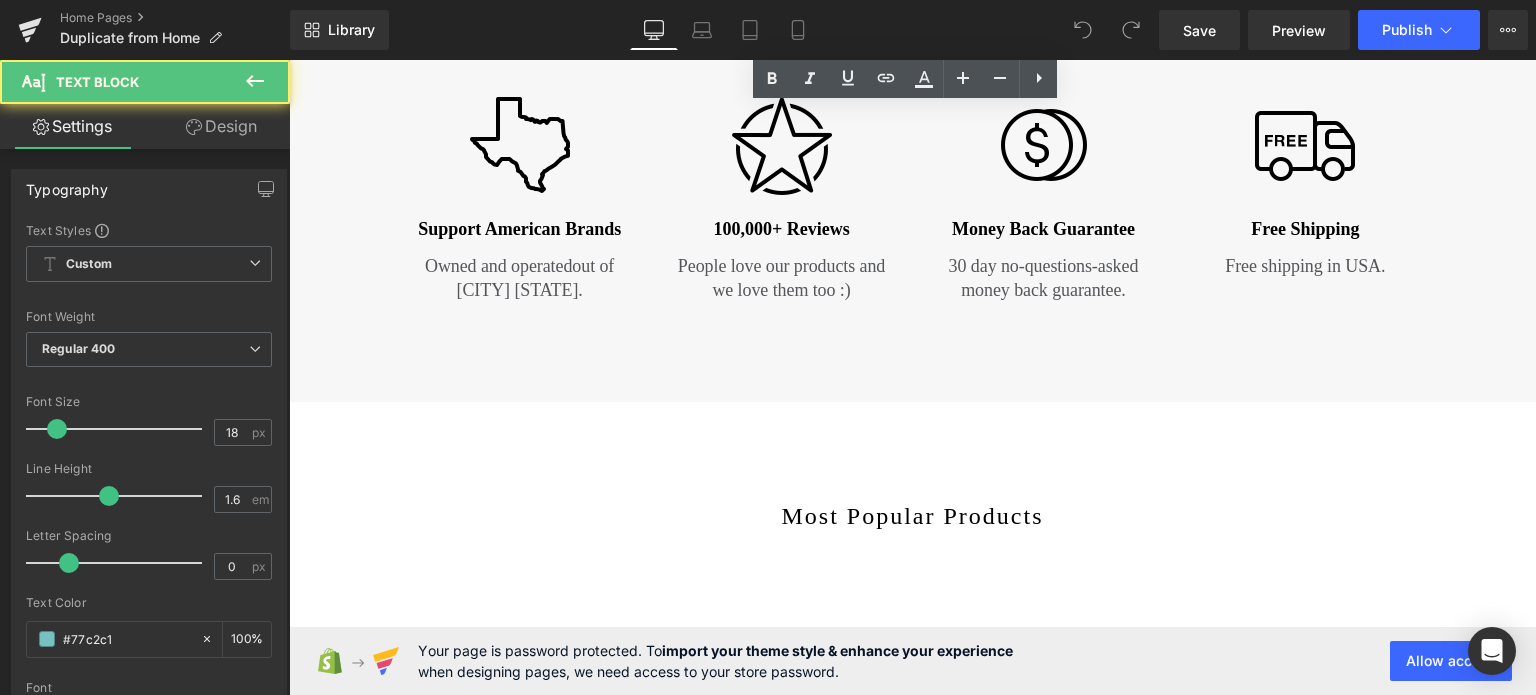 click on "People love our products and we love them too :)" at bounding box center (781, 278) 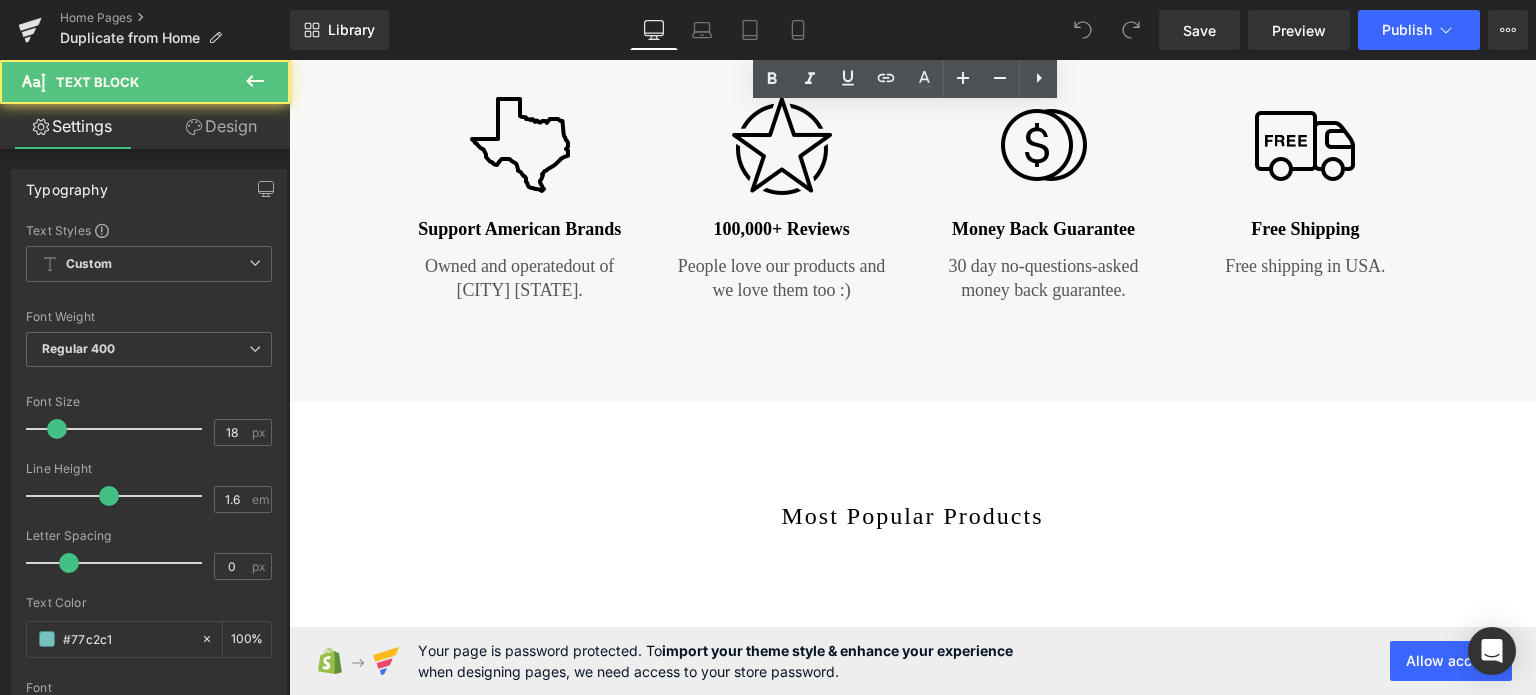 click on "100,000+ Reviews" at bounding box center (782, 229) 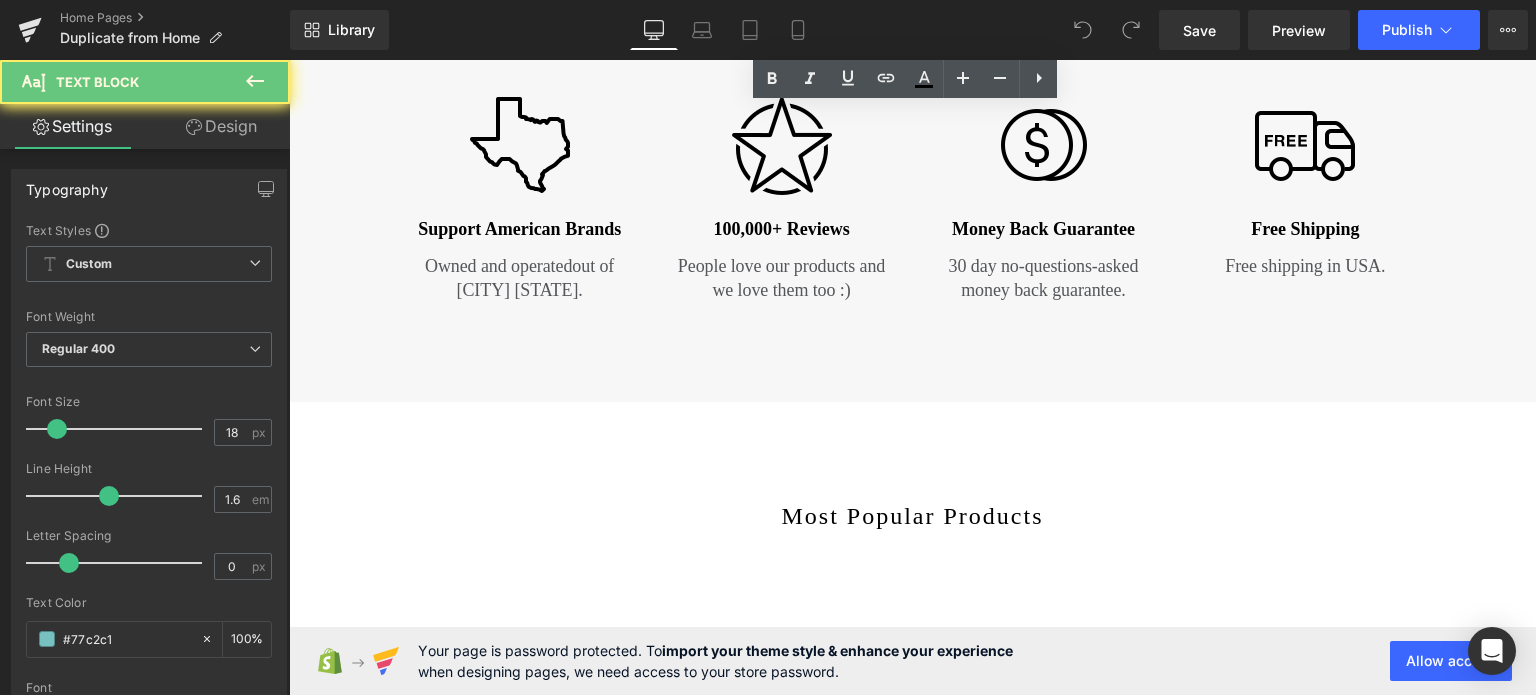 click on "100,000+ Reviews" at bounding box center [782, 229] 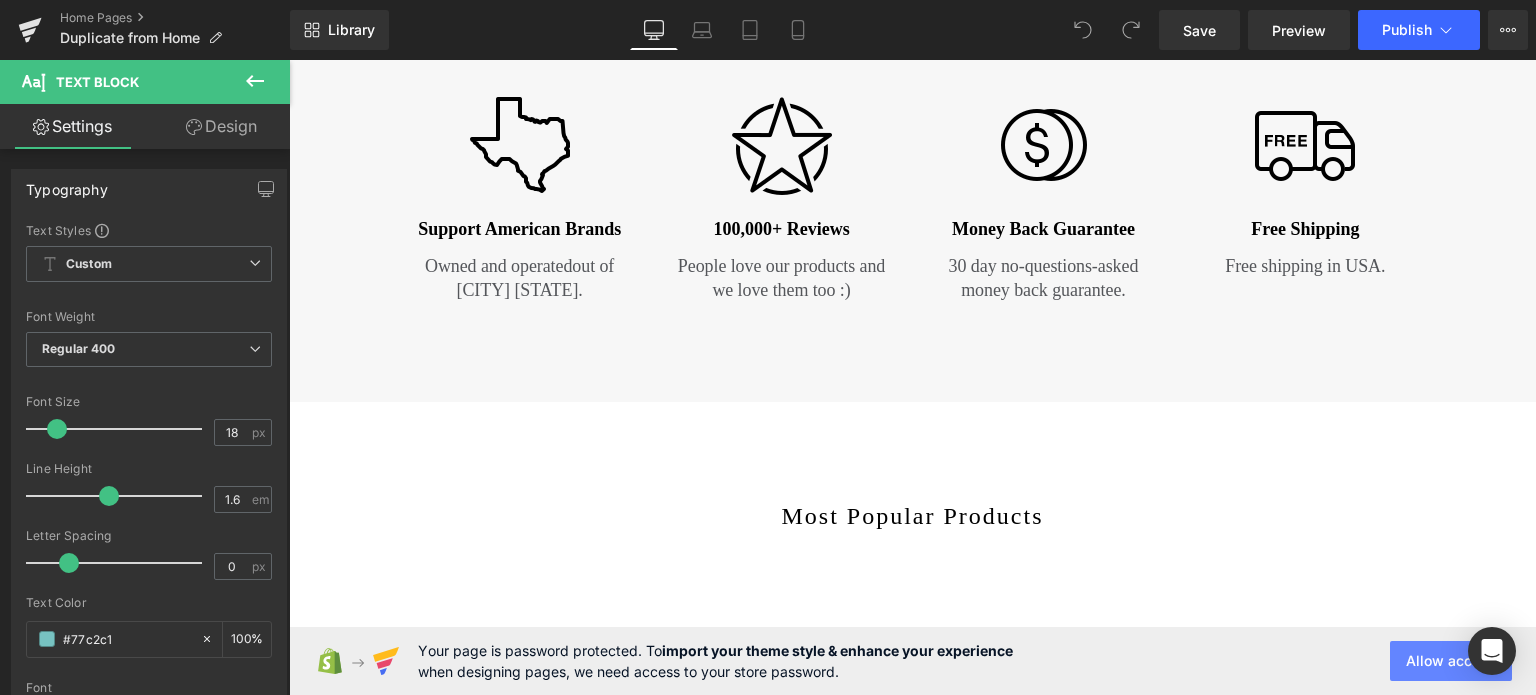 click on "Allow access" at bounding box center [1451, 661] 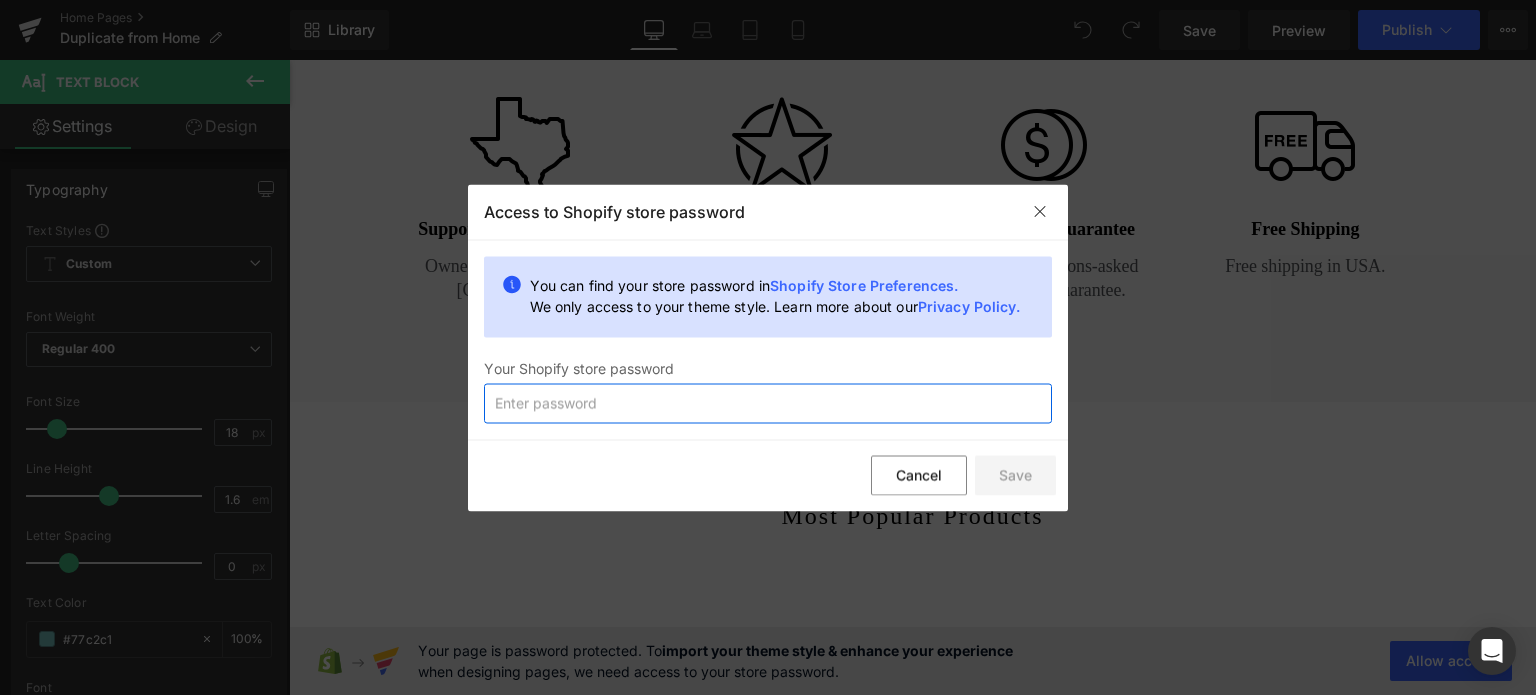click at bounding box center (768, 403) 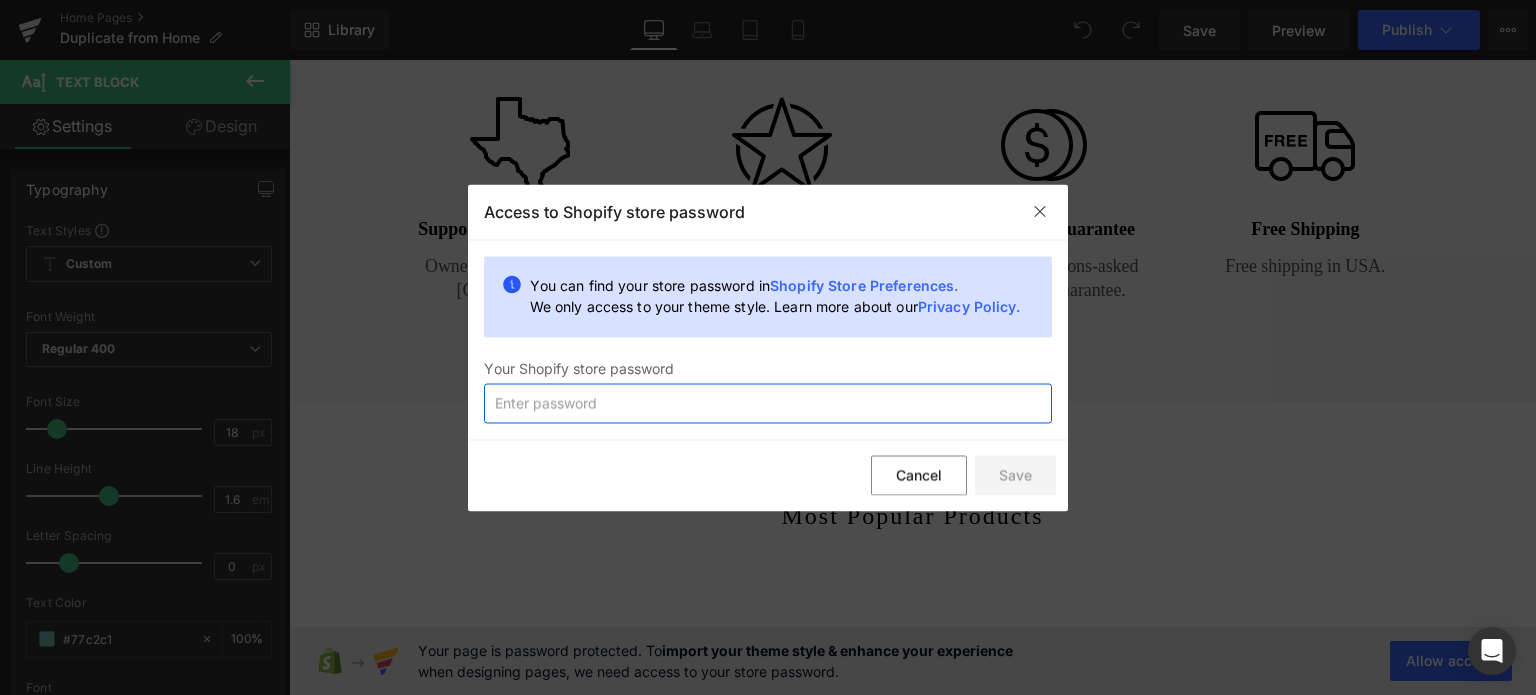 type on "stuint" 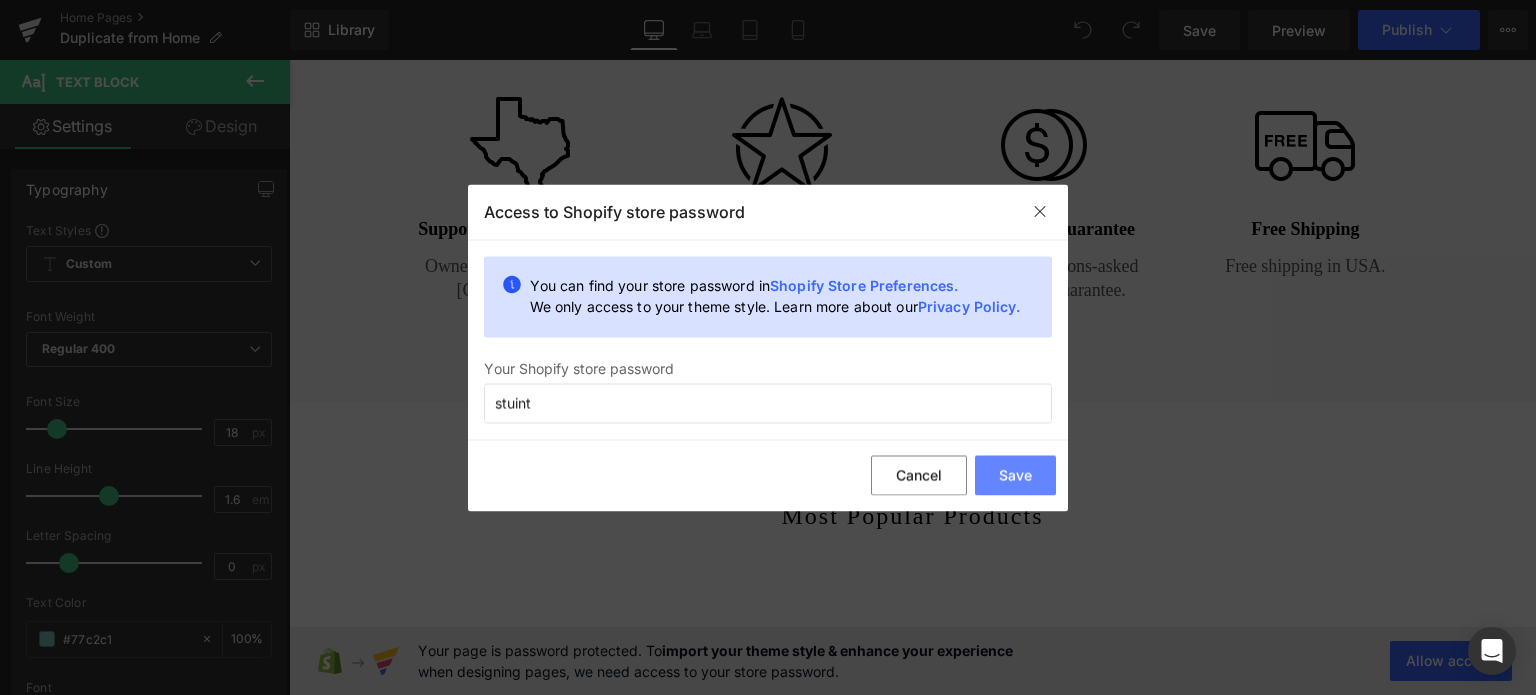 click on "Save" at bounding box center [1015, 476] 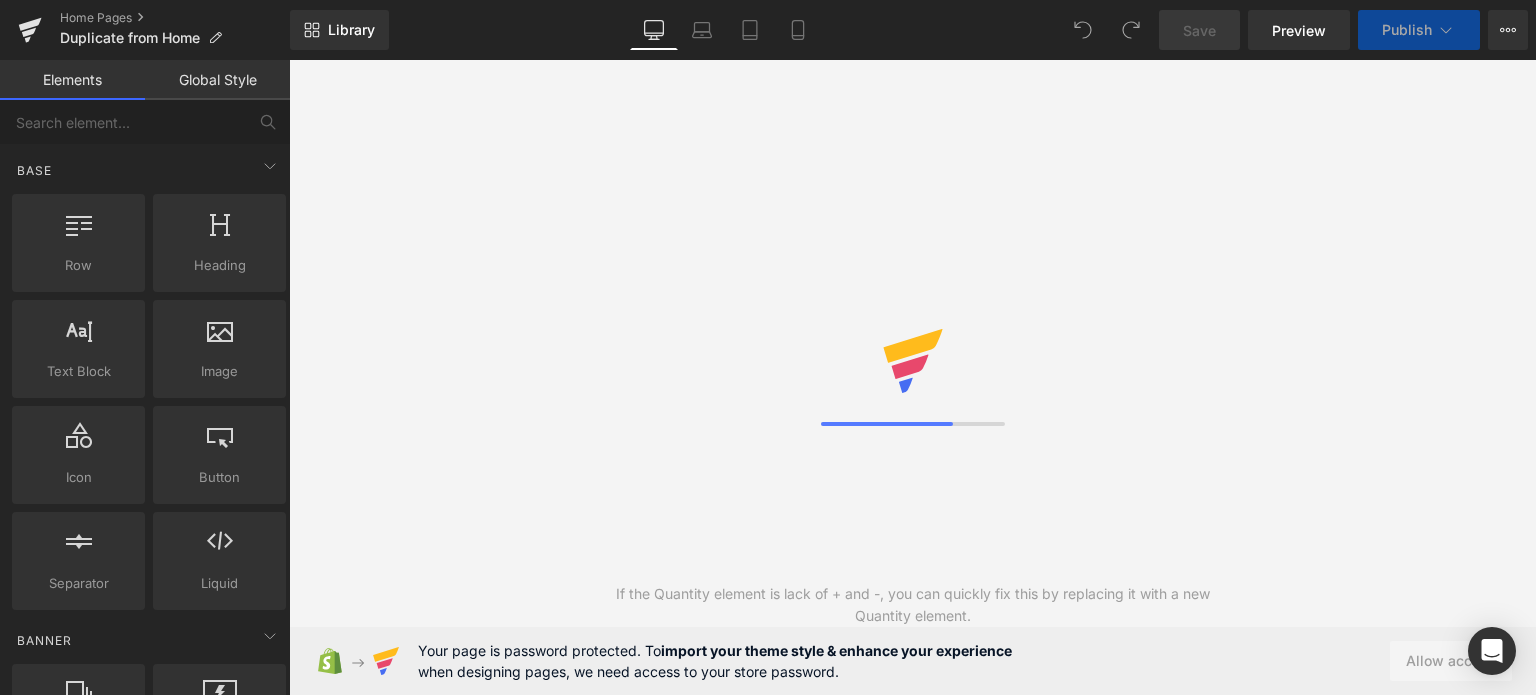 scroll, scrollTop: 0, scrollLeft: 0, axis: both 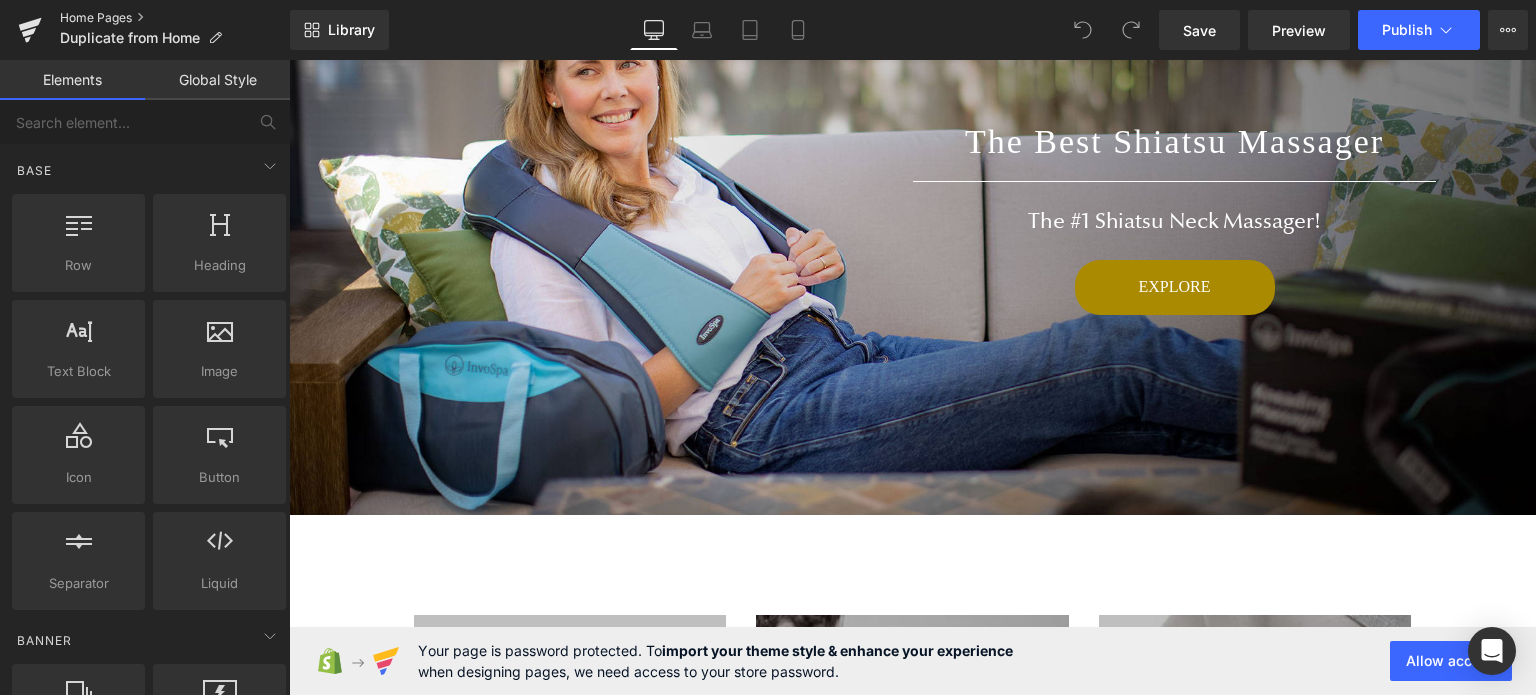 click on "Home Pages" at bounding box center (175, 18) 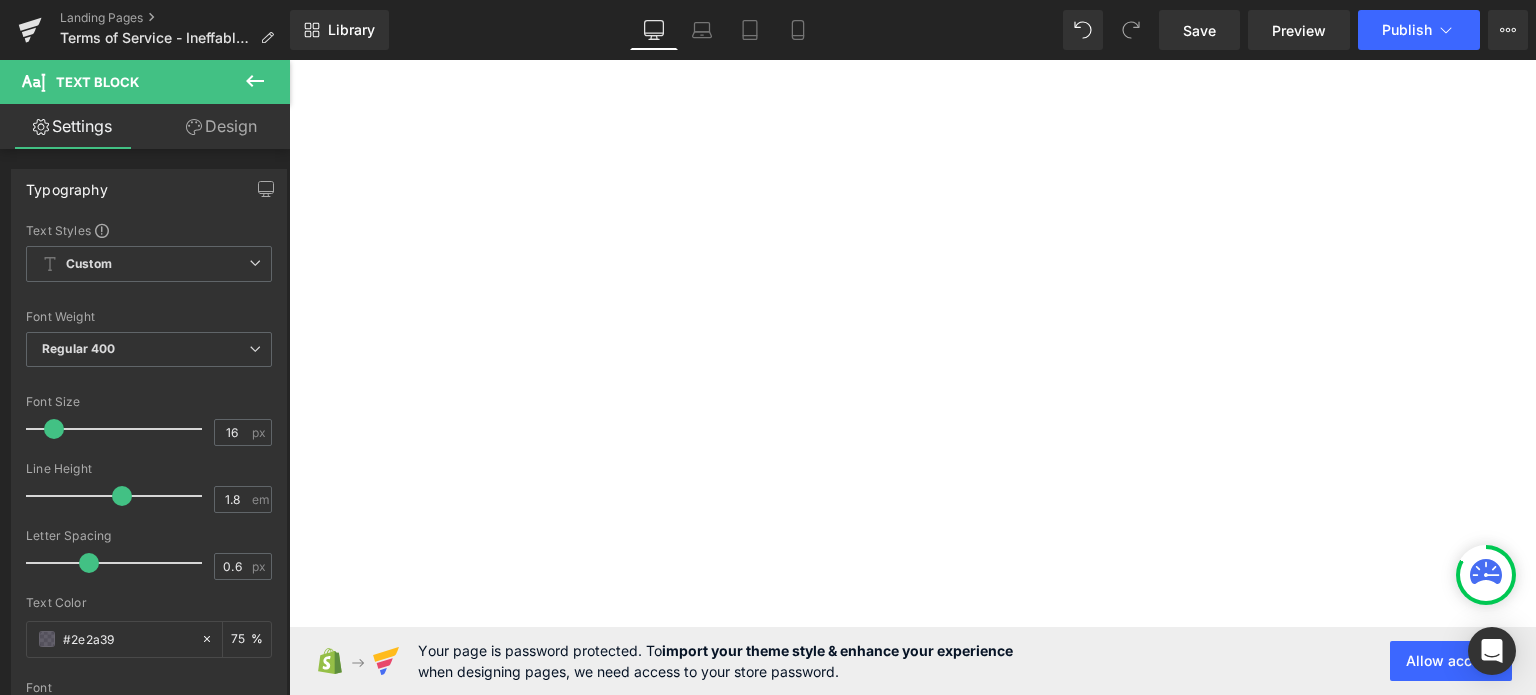 scroll, scrollTop: 0, scrollLeft: 0, axis: both 